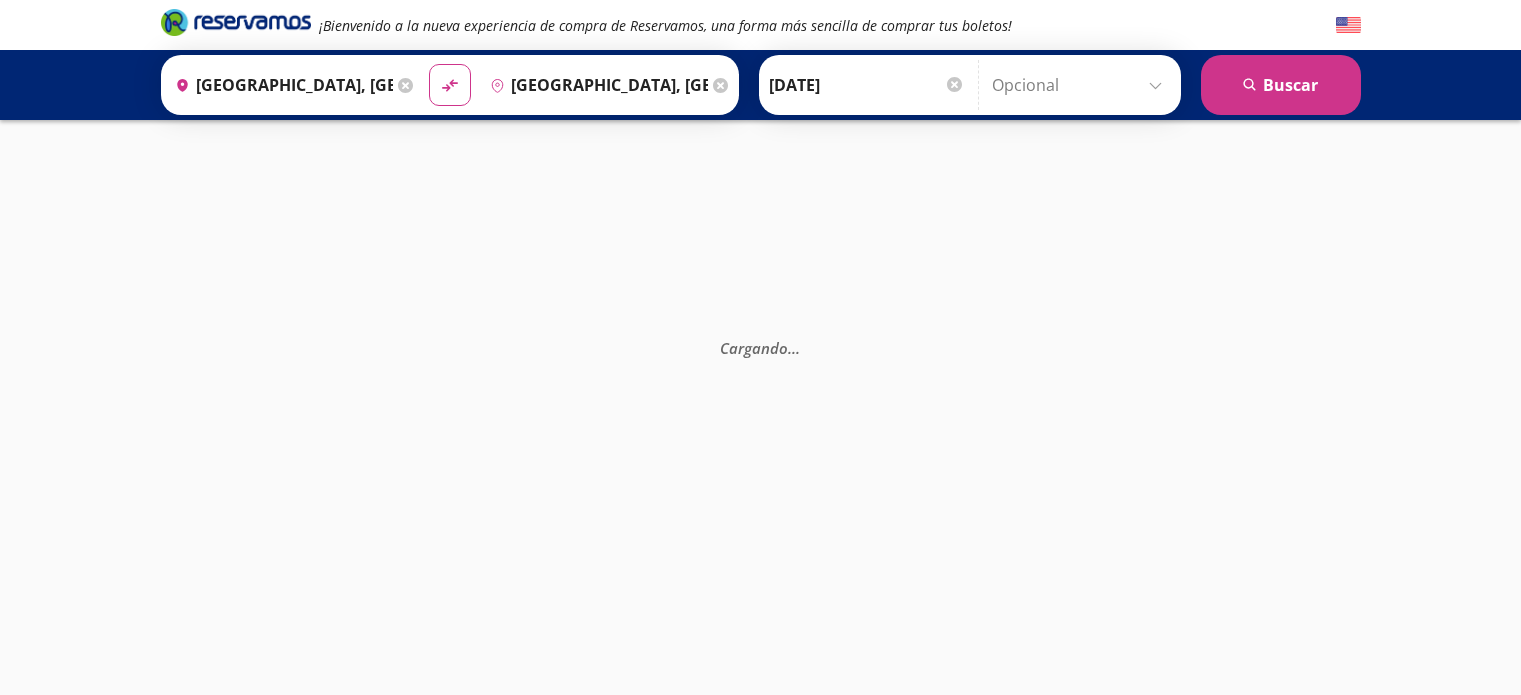 scroll, scrollTop: 0, scrollLeft: 0, axis: both 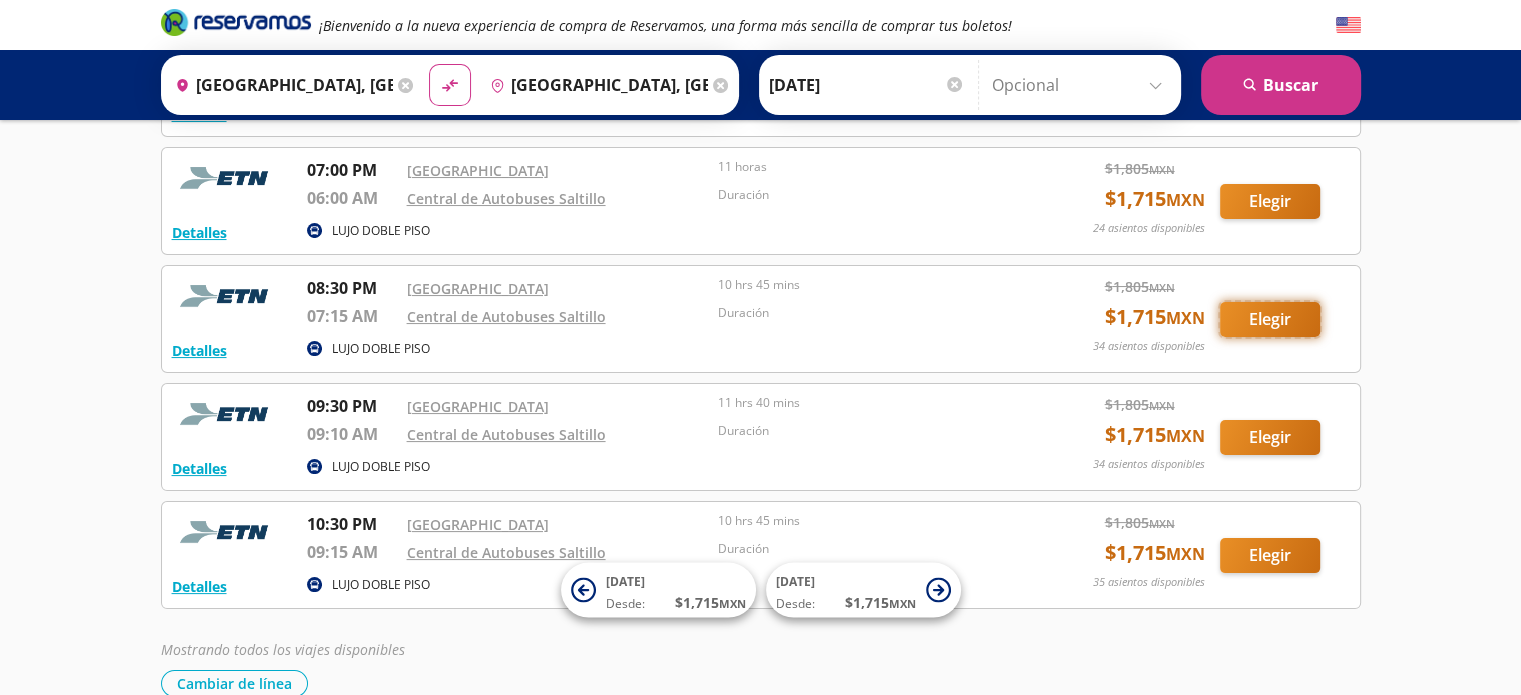 click on "Elegir" at bounding box center (1270, 319) 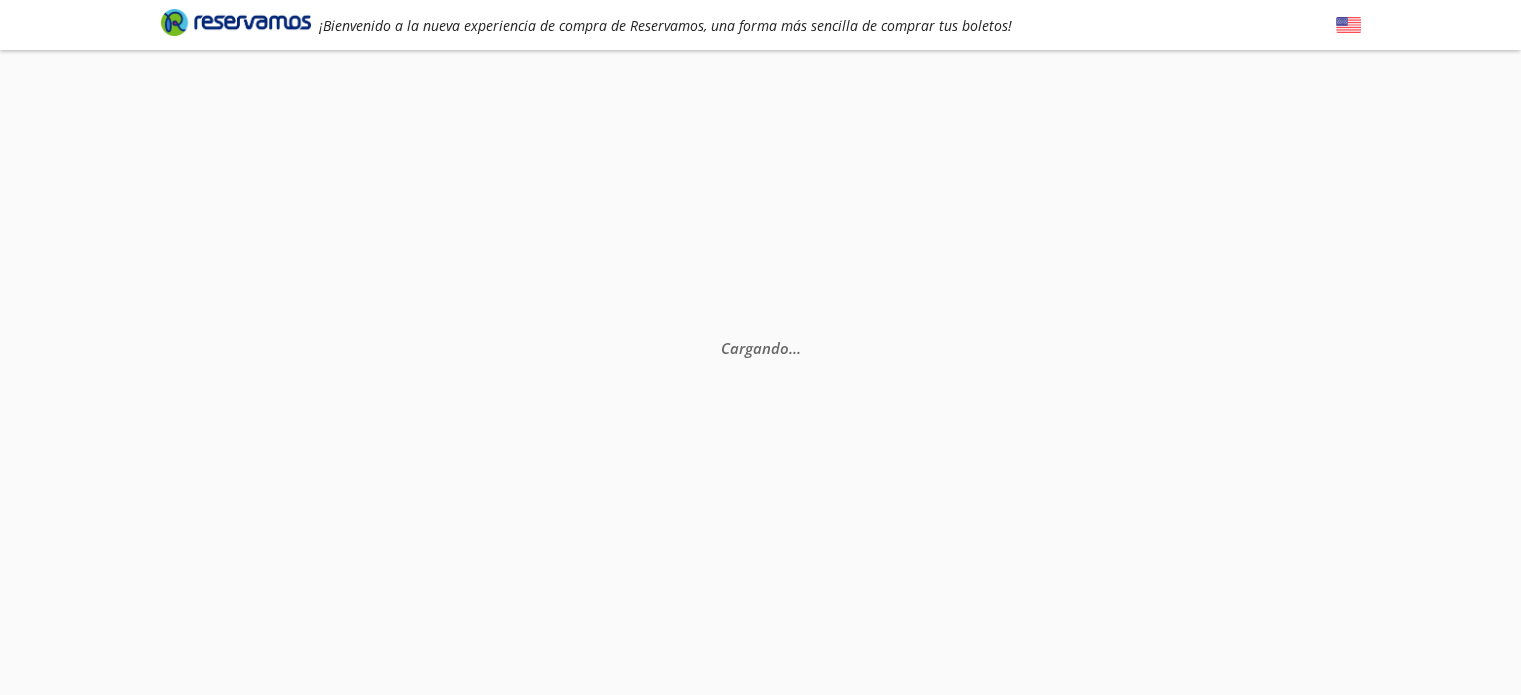 scroll, scrollTop: 0, scrollLeft: 0, axis: both 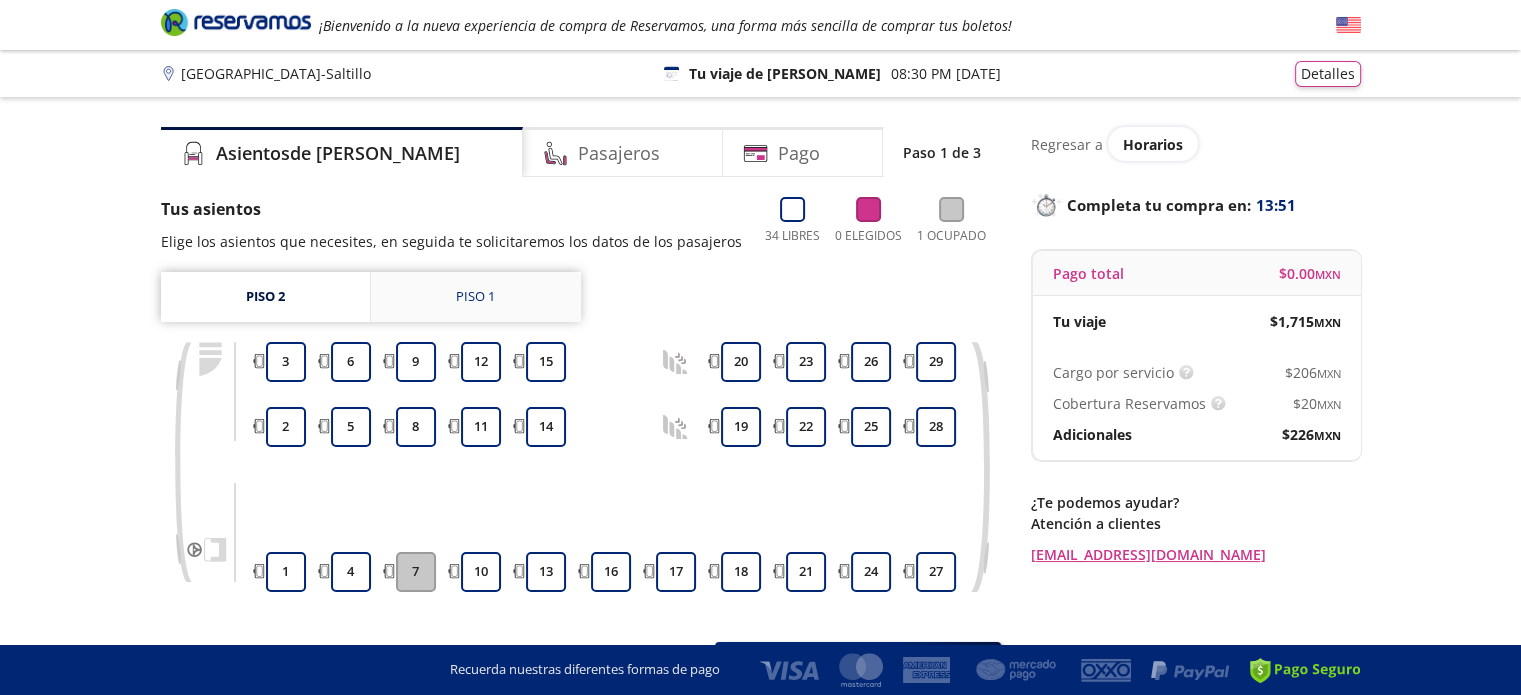 click on "Piso 1" at bounding box center [476, 297] 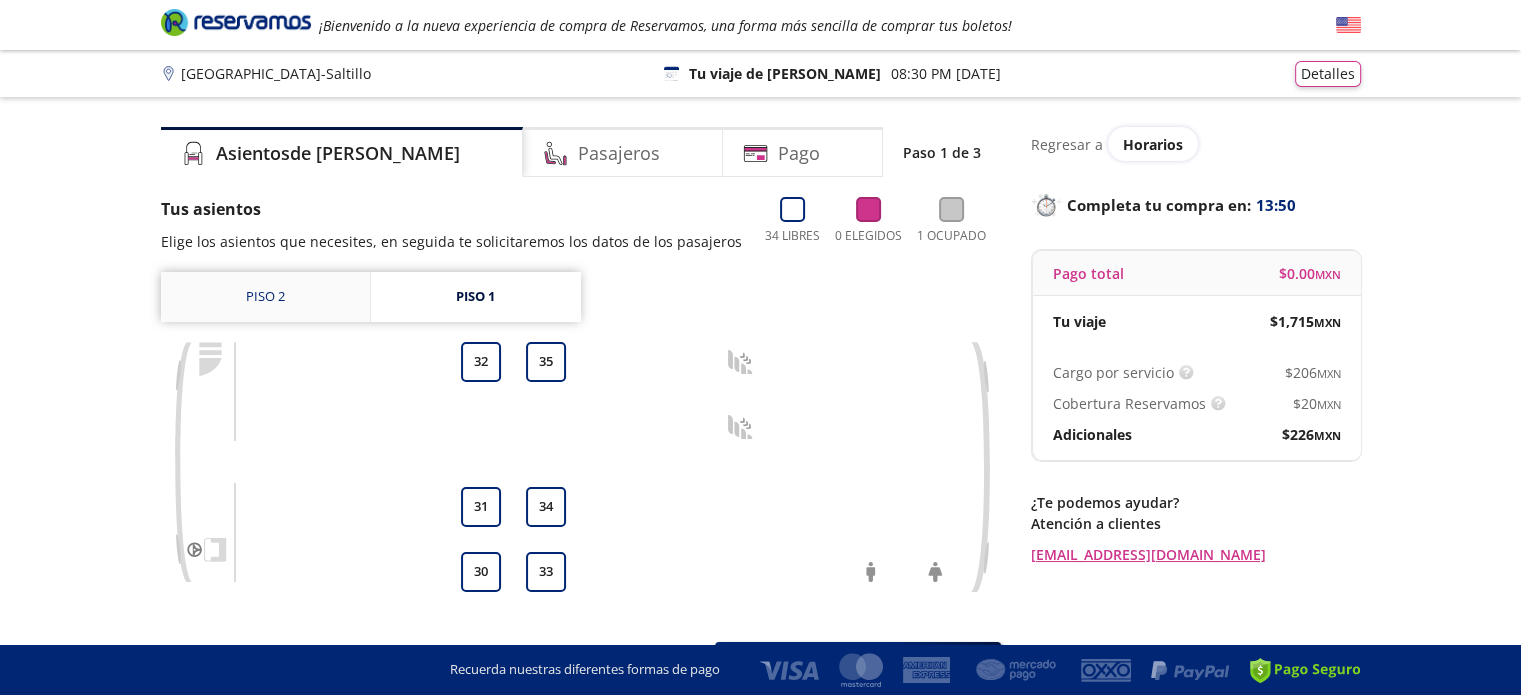 click on "Piso 2" at bounding box center [265, 297] 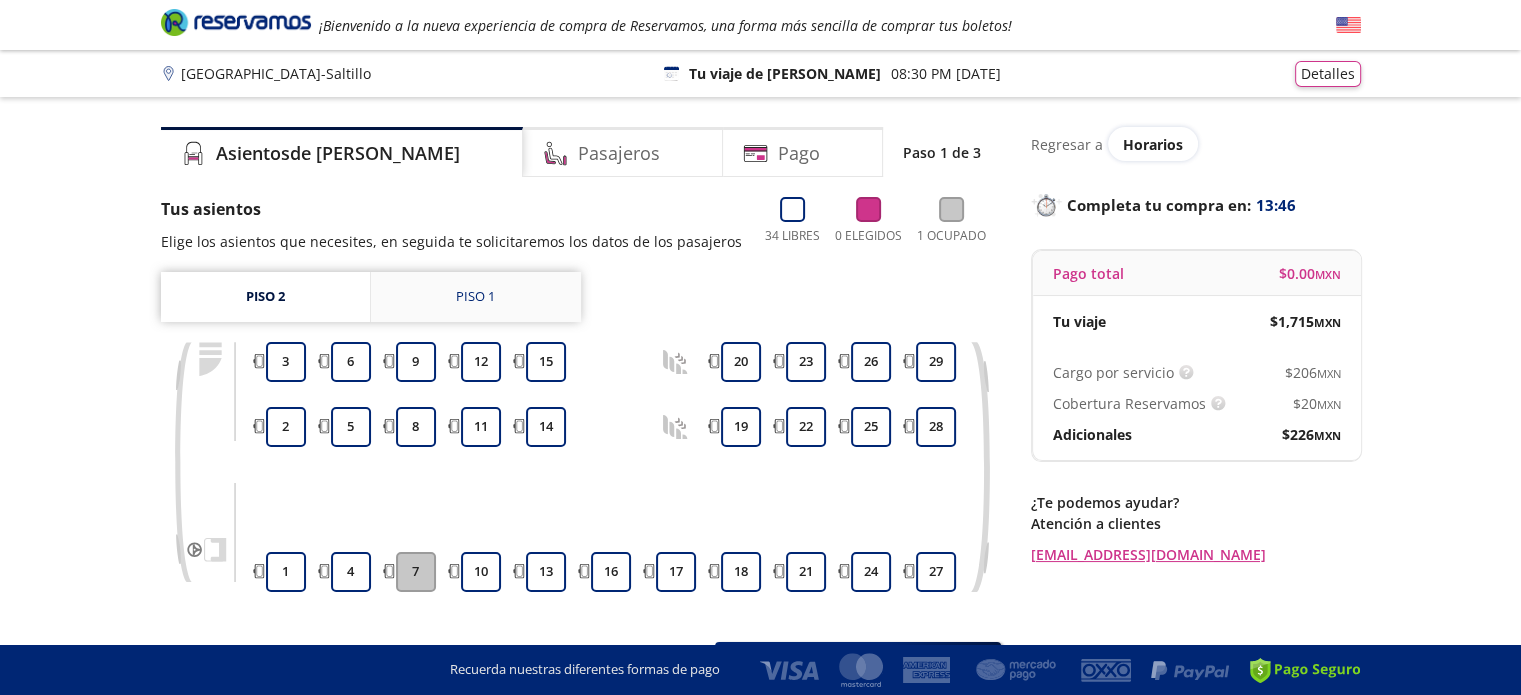 click on "Piso 1" at bounding box center (475, 297) 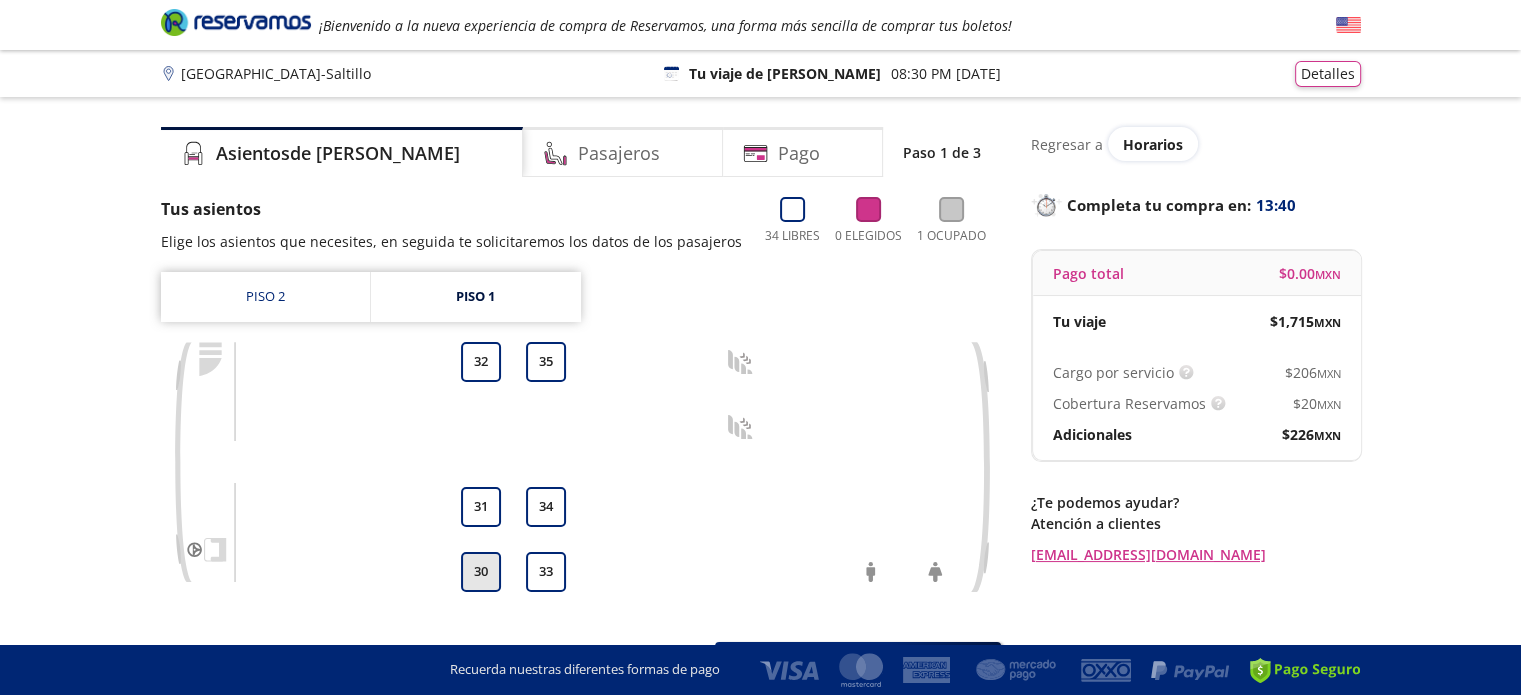 click on "30" at bounding box center (481, 572) 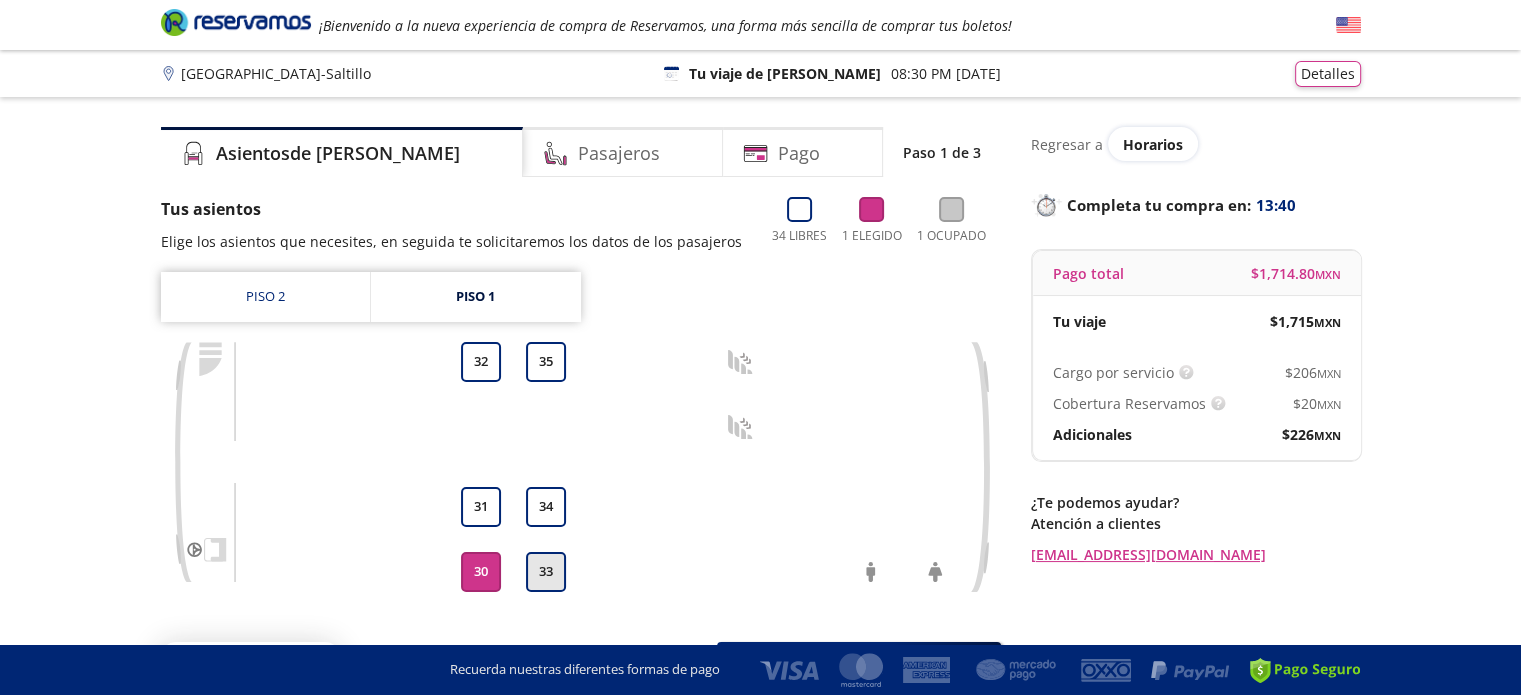 click on "33" at bounding box center [546, 572] 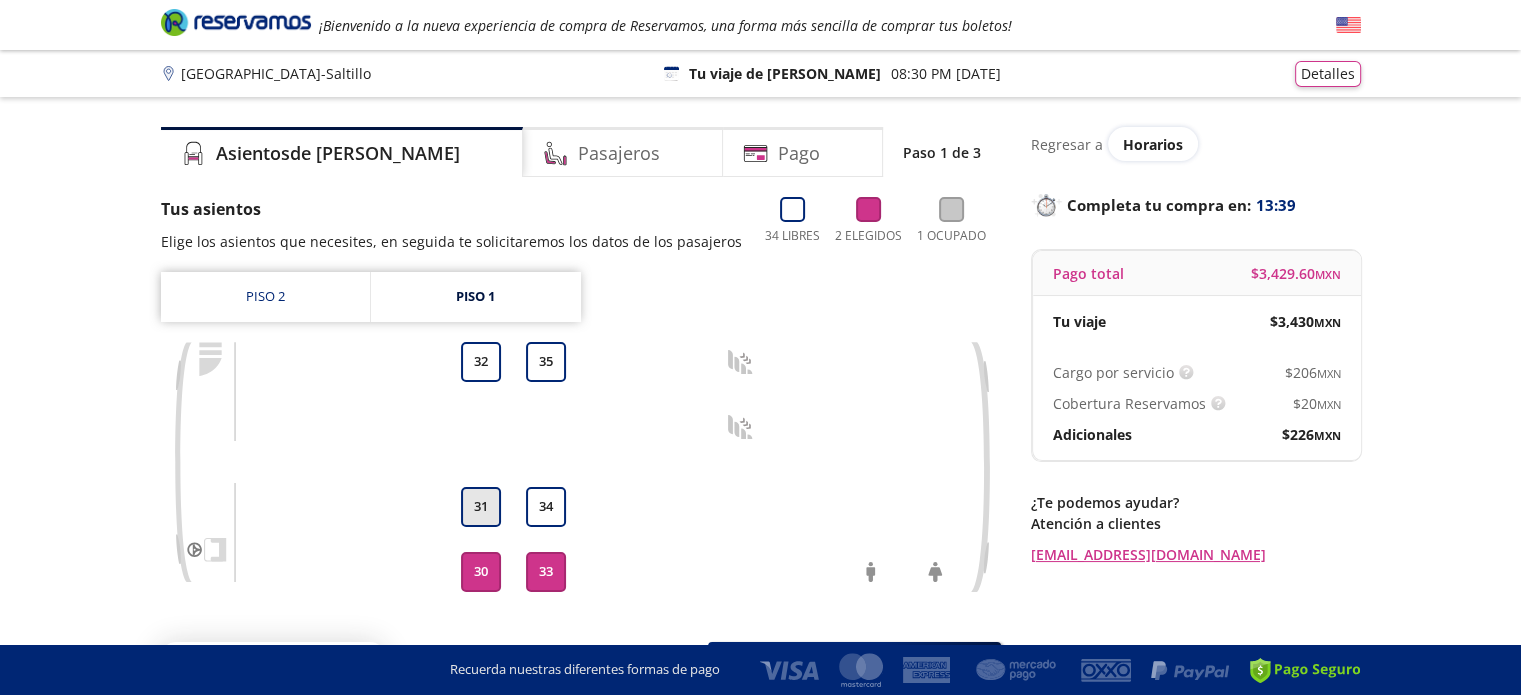 click on "31" at bounding box center (481, 507) 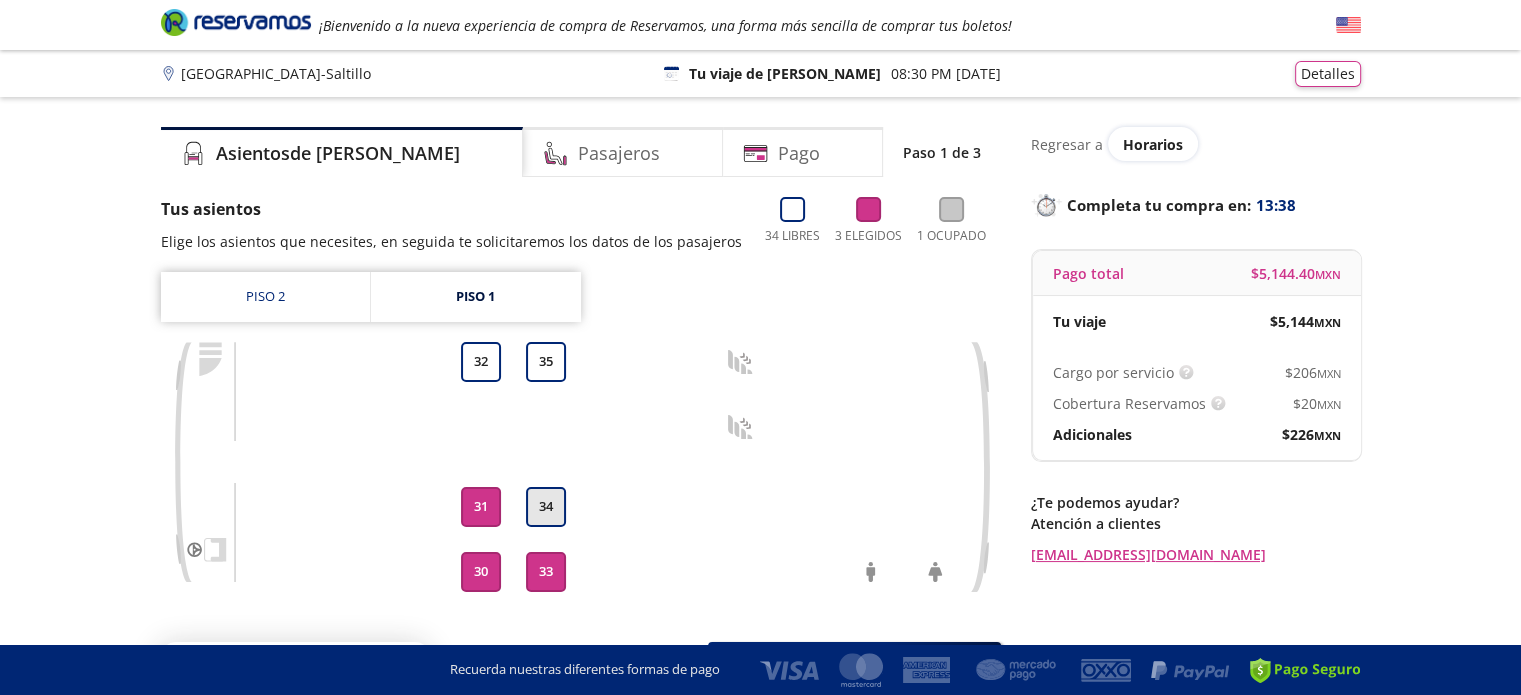 click on "34" at bounding box center [546, 507] 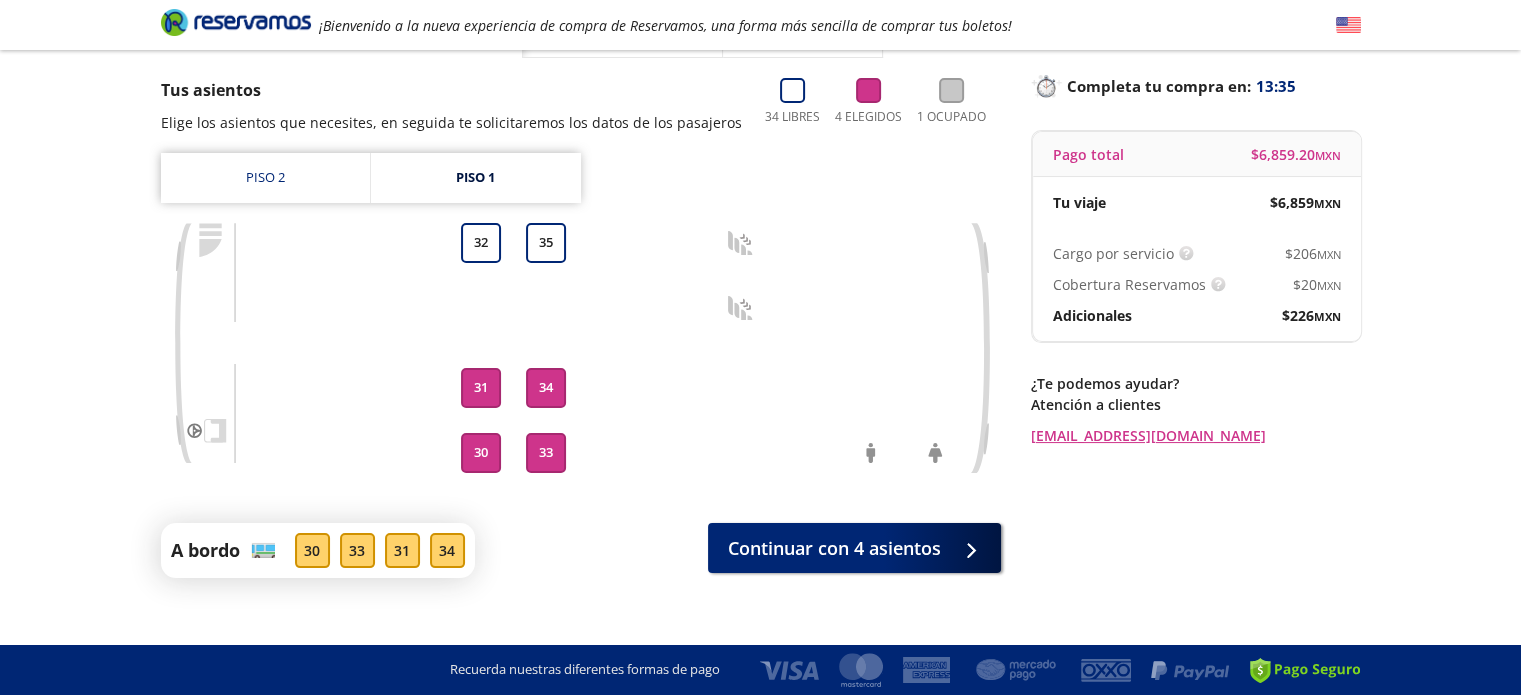 scroll, scrollTop: 141, scrollLeft: 0, axis: vertical 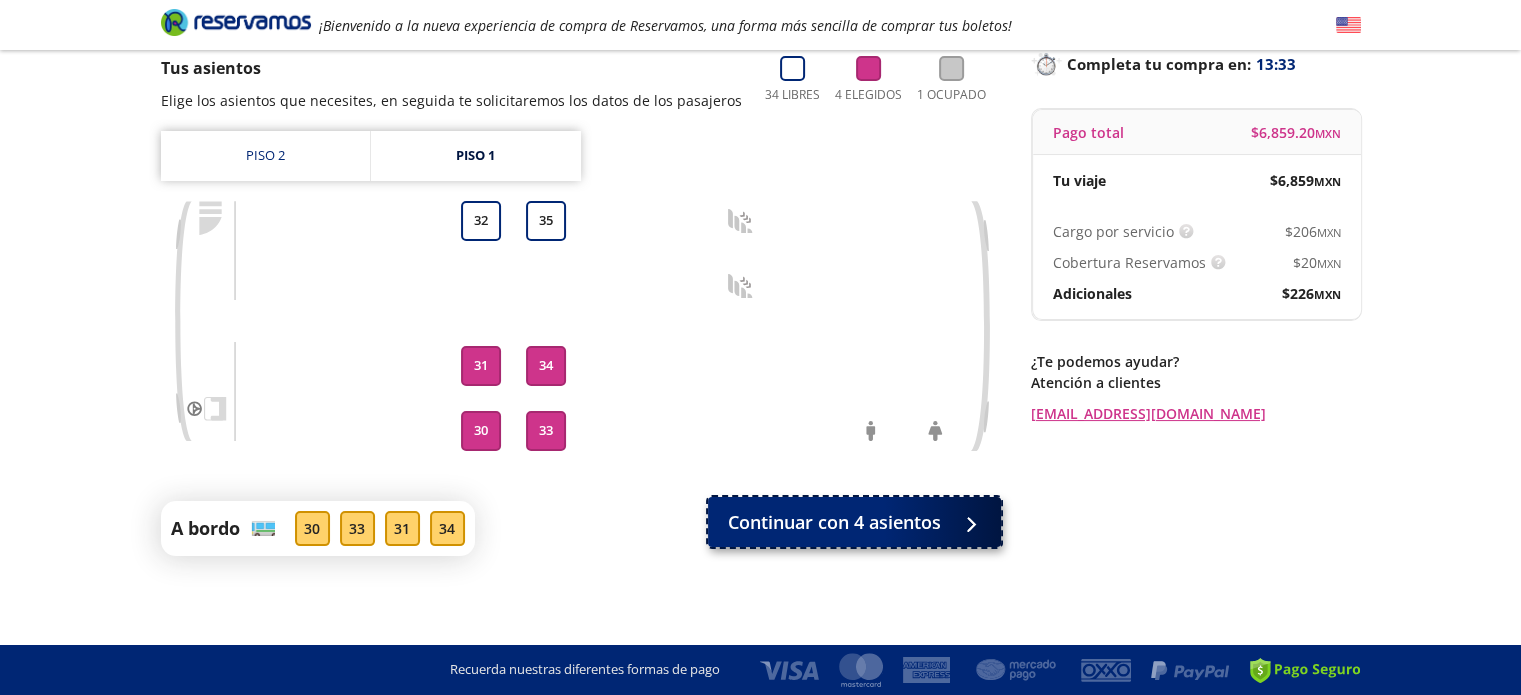 click on "Continuar con 4 asientos" at bounding box center (834, 522) 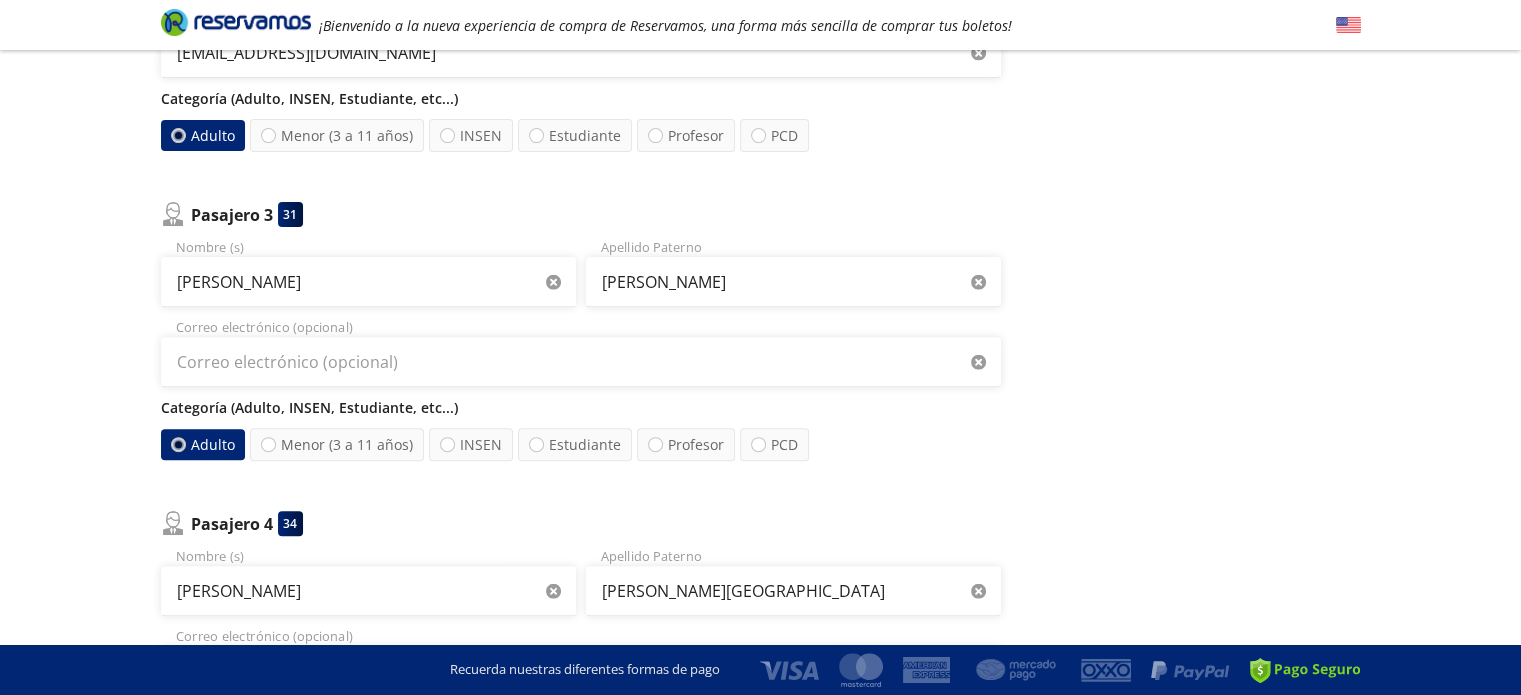 scroll, scrollTop: 700, scrollLeft: 0, axis: vertical 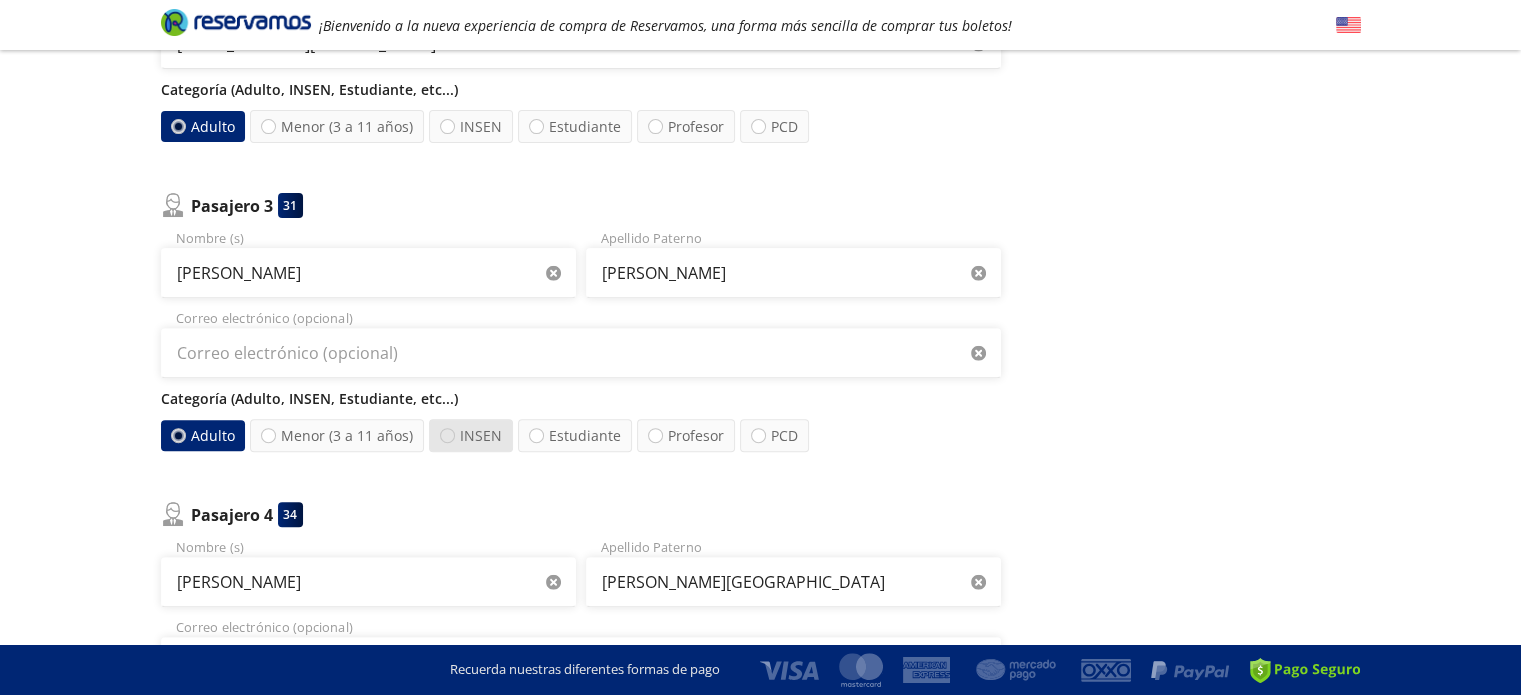 click at bounding box center (447, 435) 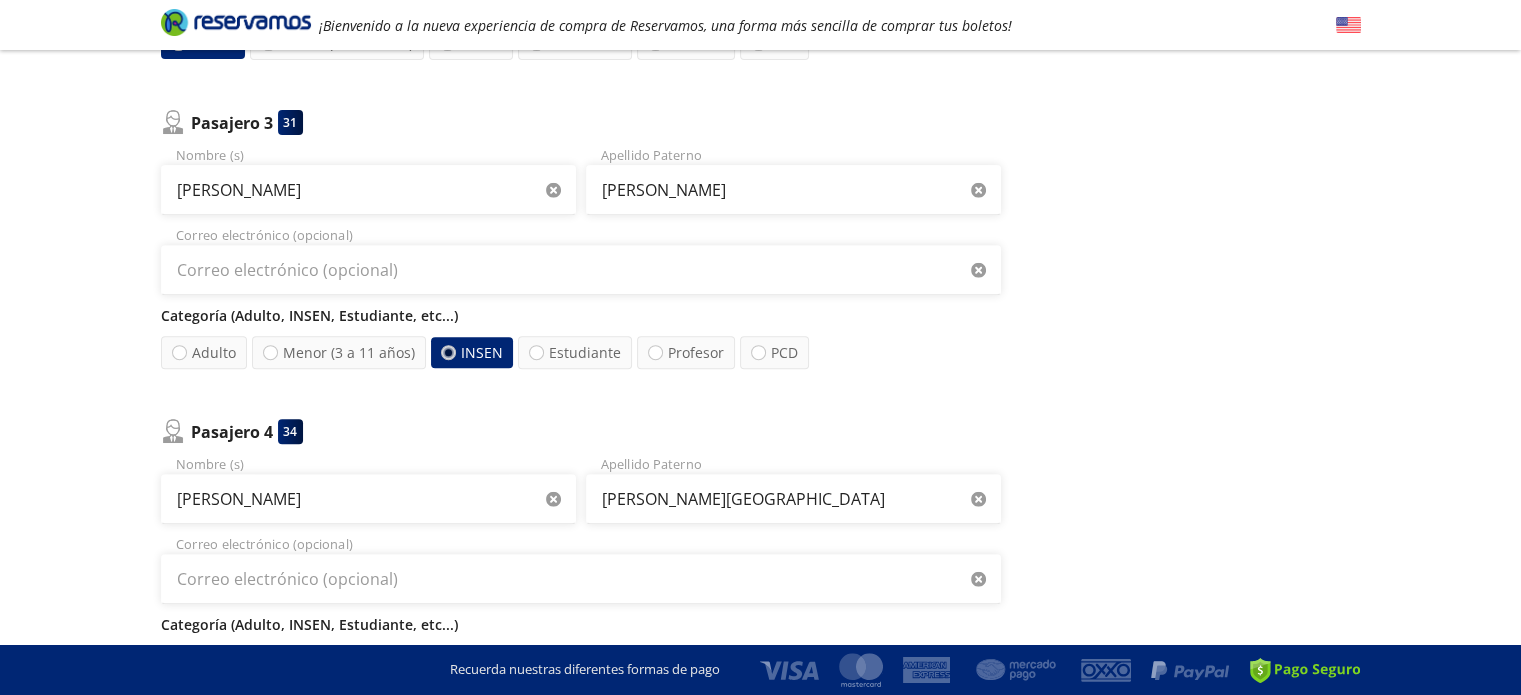 scroll, scrollTop: 900, scrollLeft: 0, axis: vertical 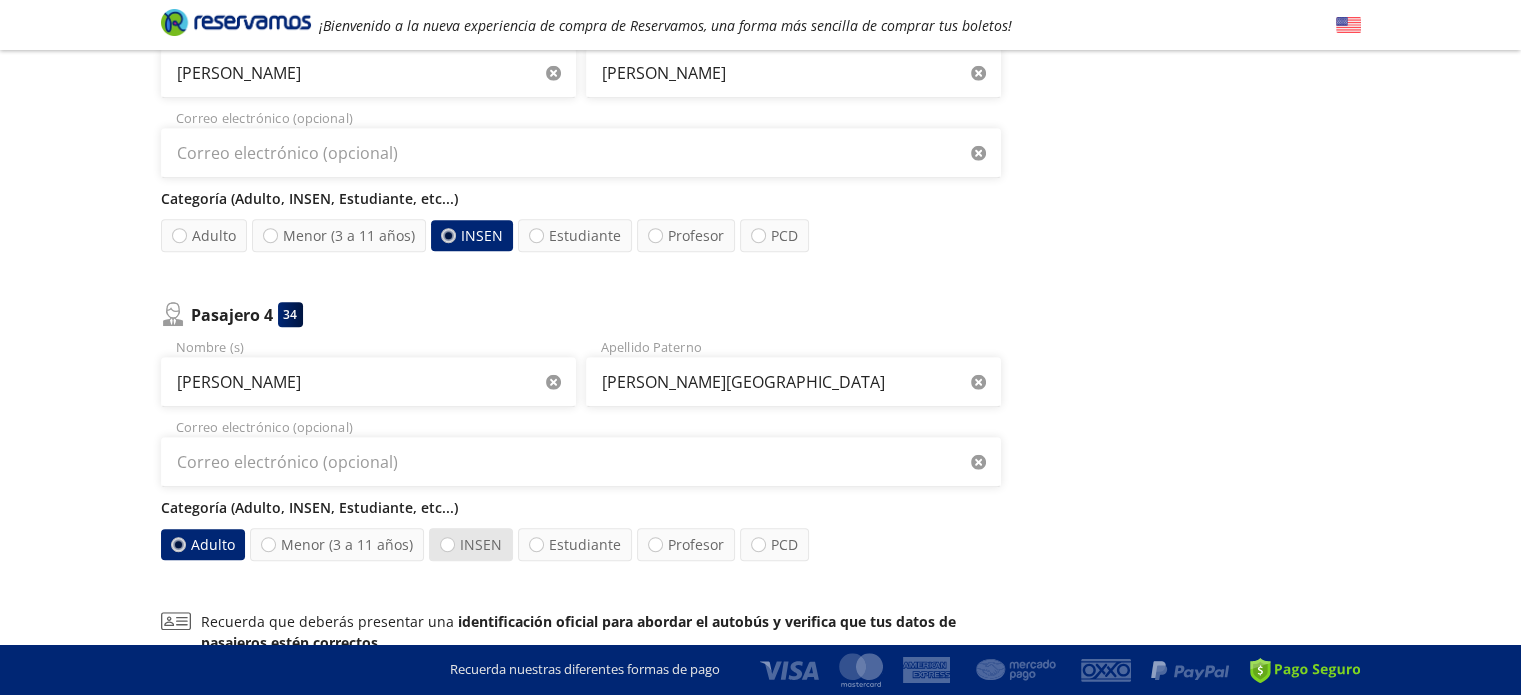click on "INSEN" at bounding box center [471, 544] 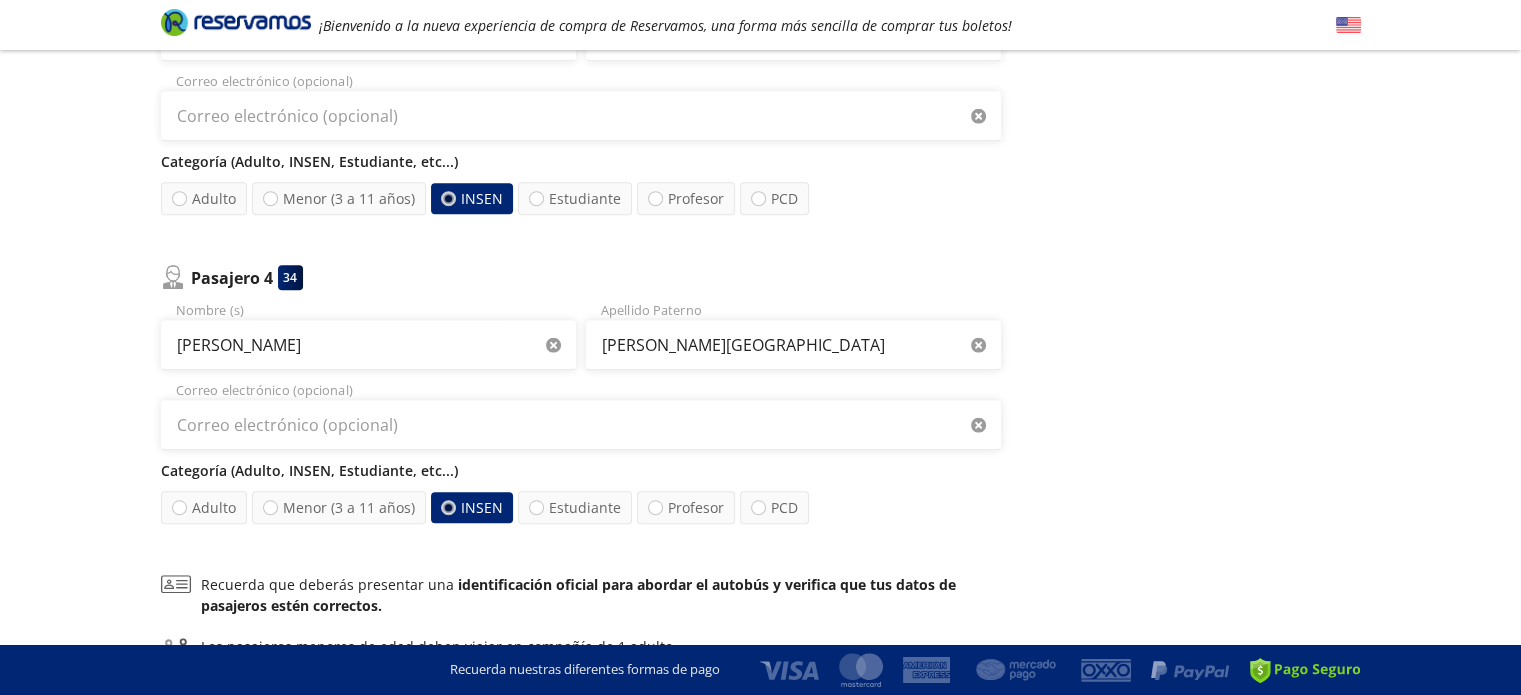 scroll, scrollTop: 1137, scrollLeft: 0, axis: vertical 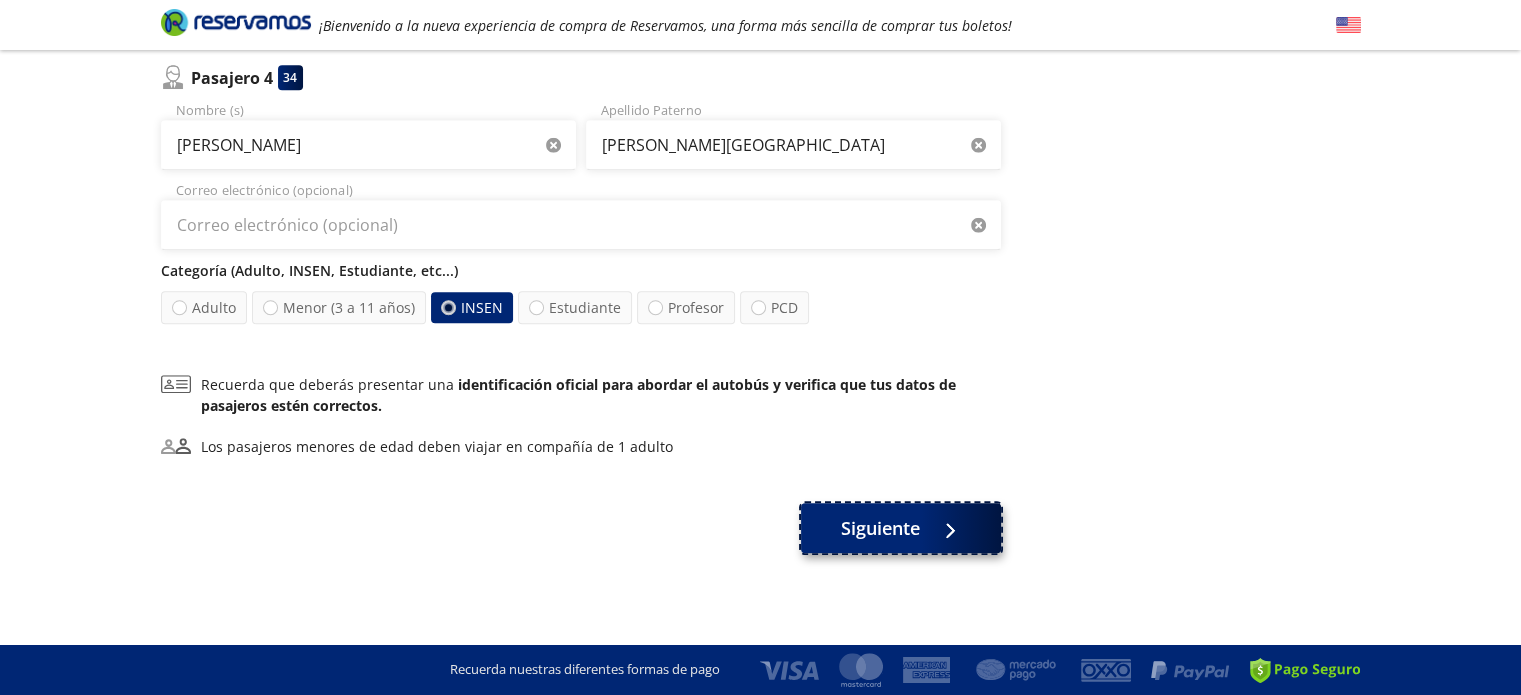 click on "Siguiente" at bounding box center (880, 528) 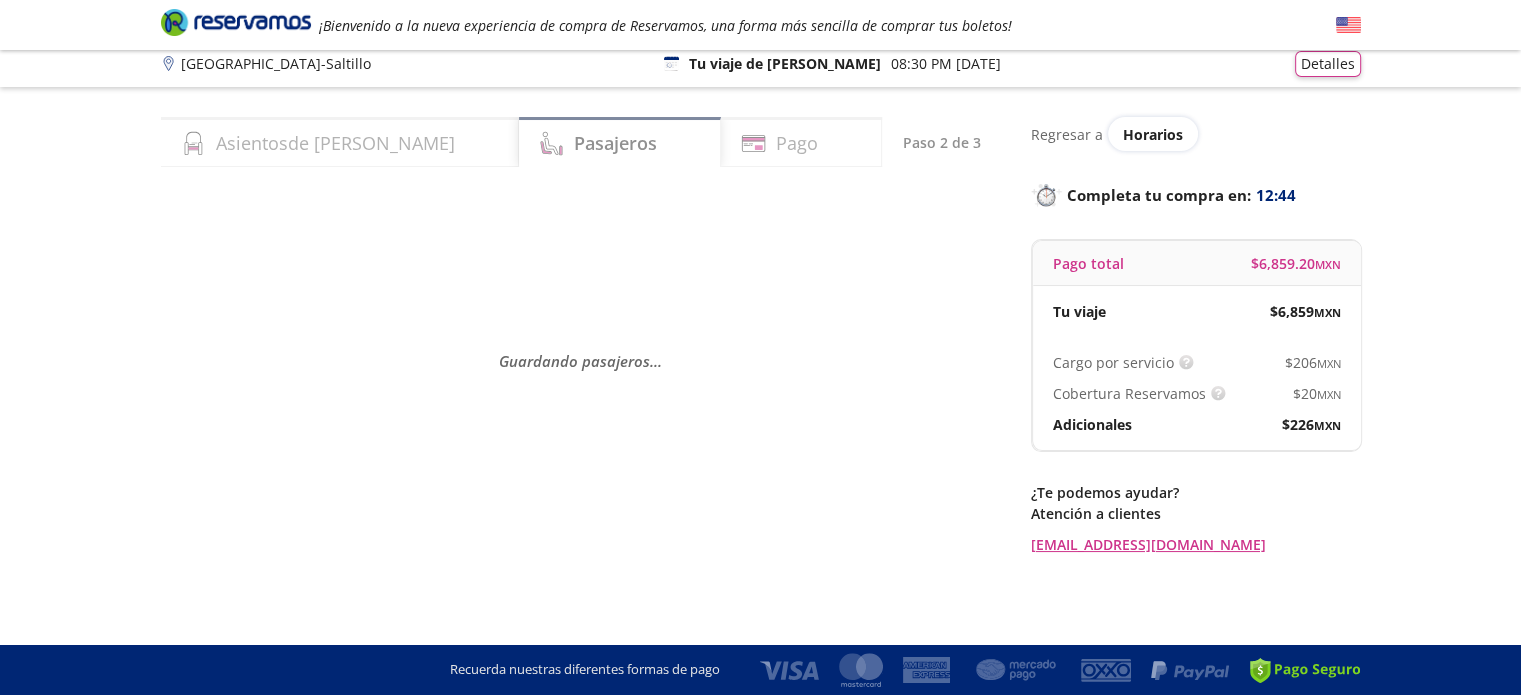 scroll, scrollTop: 0, scrollLeft: 0, axis: both 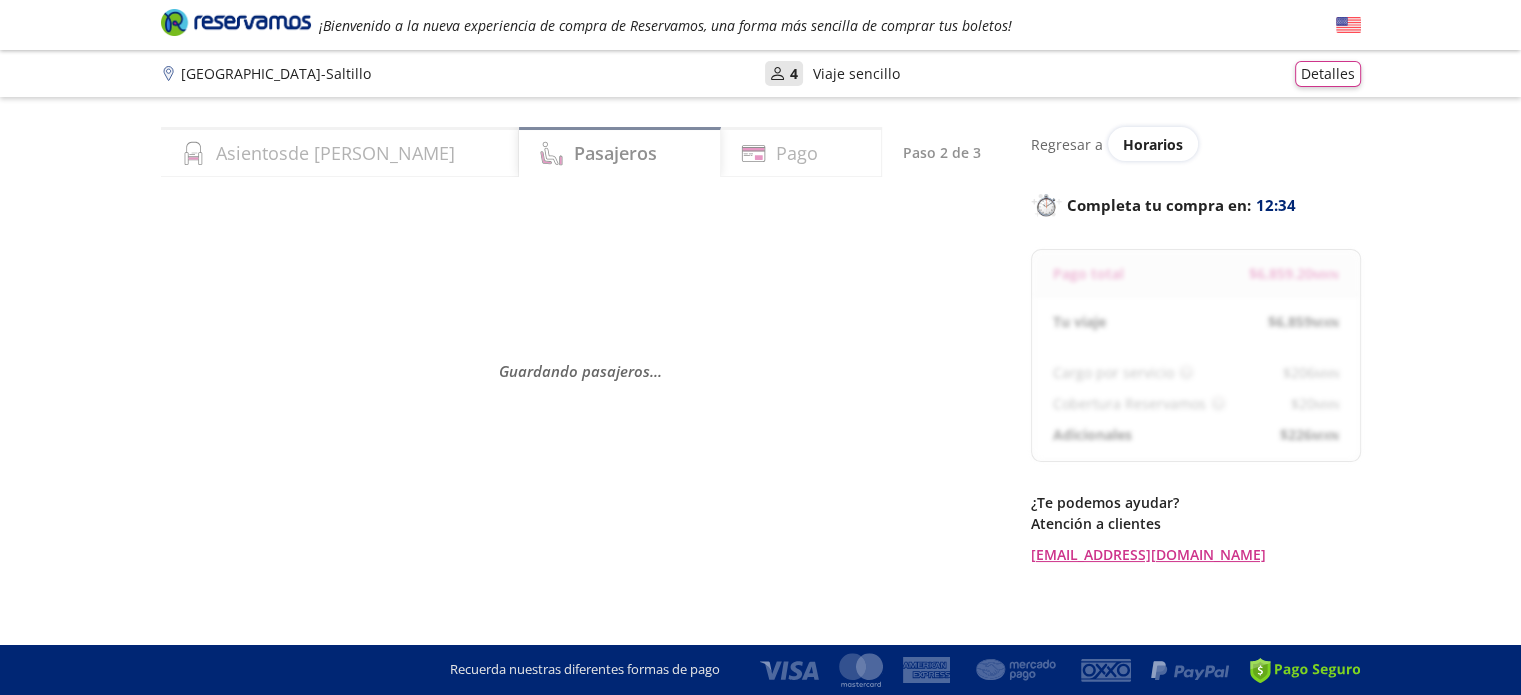 select on "MX" 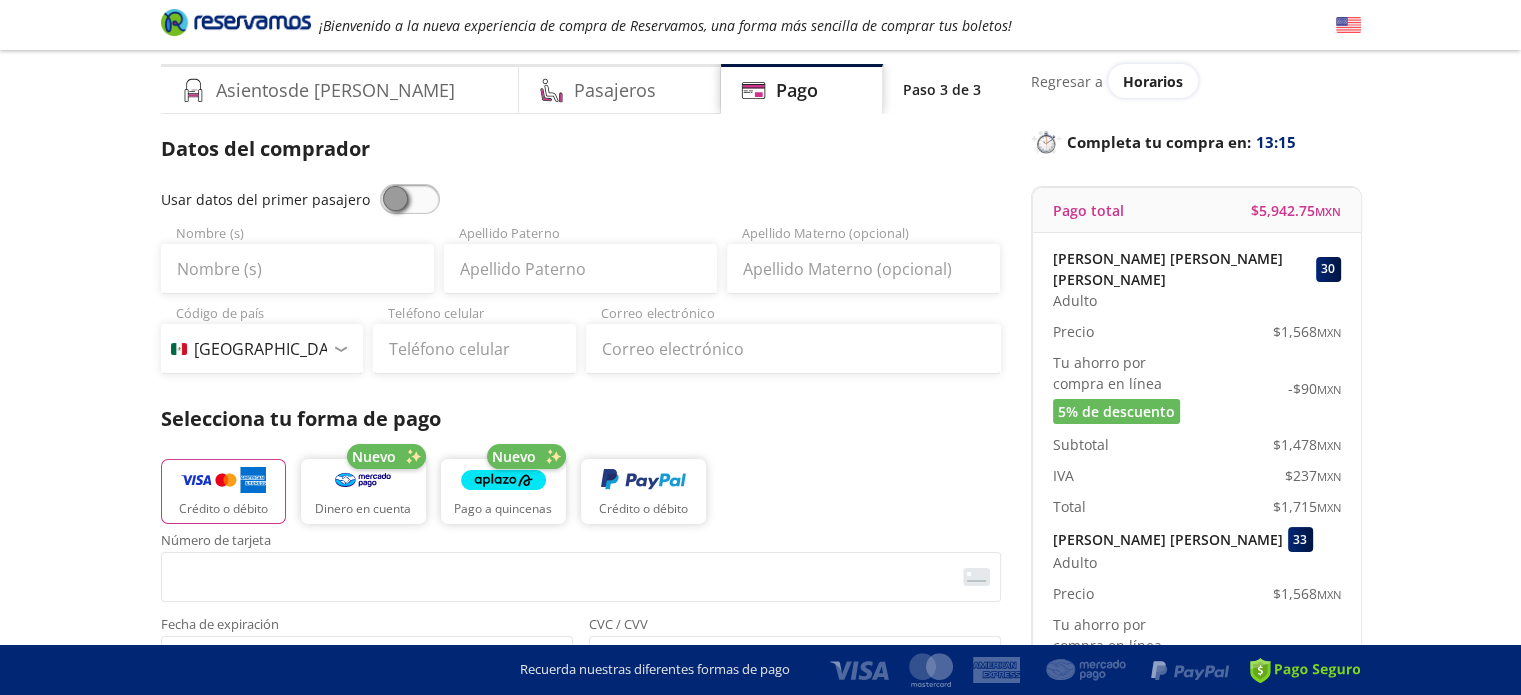 scroll, scrollTop: 3, scrollLeft: 0, axis: vertical 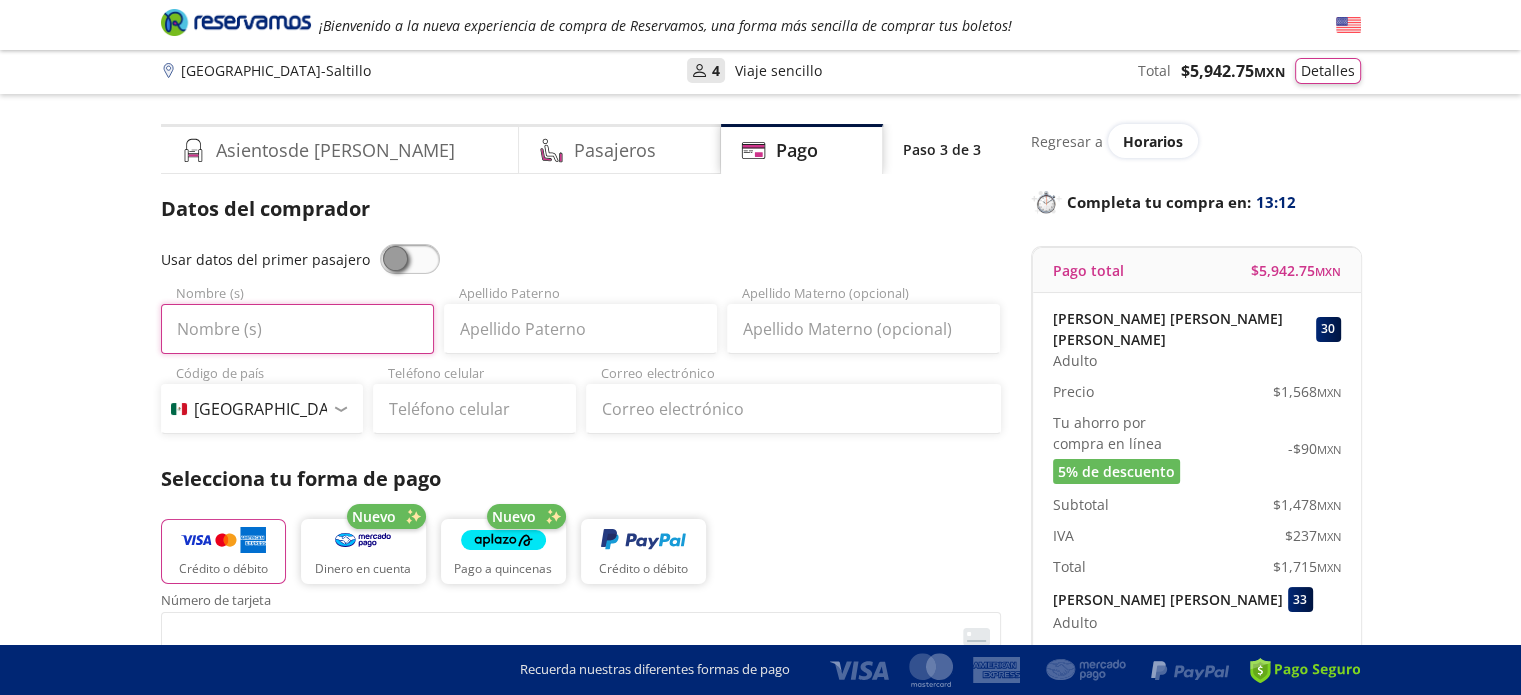 click on "Nombre (s)" at bounding box center [297, 329] 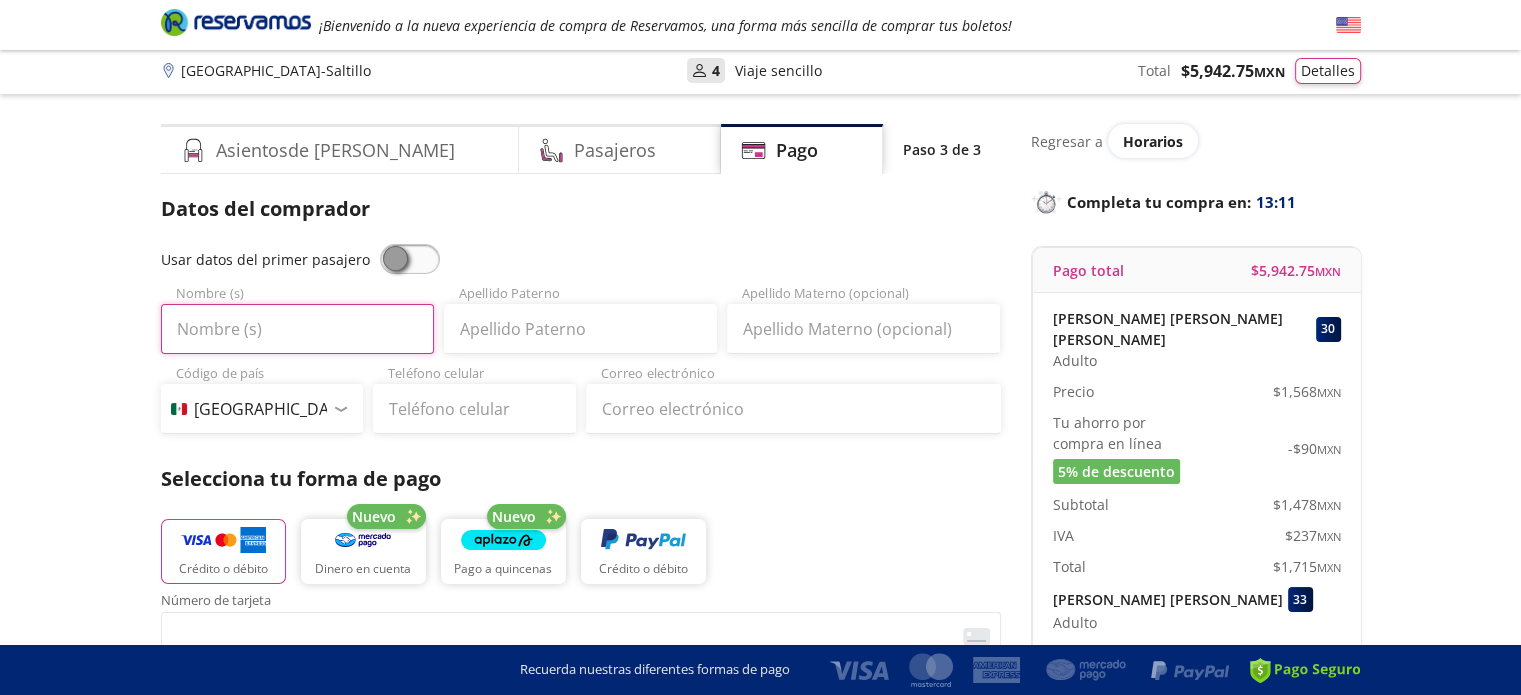 click on "Nombre (s)" at bounding box center (297, 329) 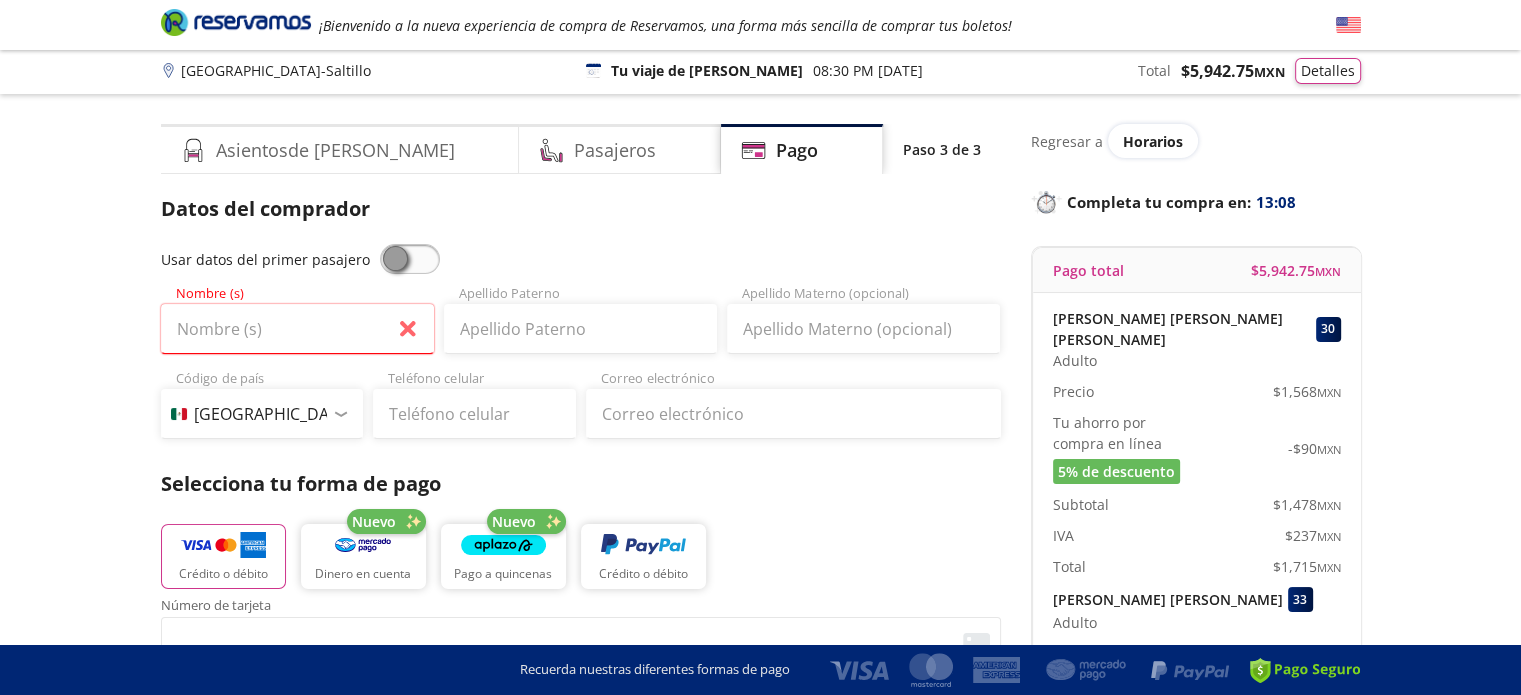 click on "Datos del comprador Usar datos del primer pasajero Nombre (s) Apellido Paterno Apellido Materno (opcional) Código de país Estados Unidos +1 México +52 Colombia +57 Brasil +55 Afganistán +93 Albania +355 Alemania +49 Andorra +376 Angola +244 Anguila +1 Antigua y Barbuda +1 Arabia Saudita +966 Argelia +213 Argentina +54 Armenia +374 Aruba +297 Australia +61 Austria +43 Azerbaiyán +994 Bahamas +1 Bangladés +880 Barbados +1 Baréin +973 Bélgica +32 Belice +501 Benín +229 Bermudas +1 Bielorrusia +375 Birmania +95 Bolivia +591 Bosnia y Herzegovina +387 Botsuana +267 Brunéi +673 Bulgaria +359 Burkina Faso +226 Burundi +257 Bután +975 Cabo Verde +238 Camboya +855 Camerún +237 Canadá +1 Caribe Neerlandés +599 Chad +235 Chile +56 China +86 Chipre +357 Comoras +269 Congo +243 Congo +242 Corea del Norte +850 Corea del Sur +82 Costa de Marfil +225 Costa Rica +506 Croacia +385 Cuba +53 Curaçao +599 Dinamarca +45 Dominica +1 Ecuador +593 Egipto +20 El Salvador +503 Emiratos Árabes Unidos +971 Eritrea +291 *" at bounding box center (581, 629) 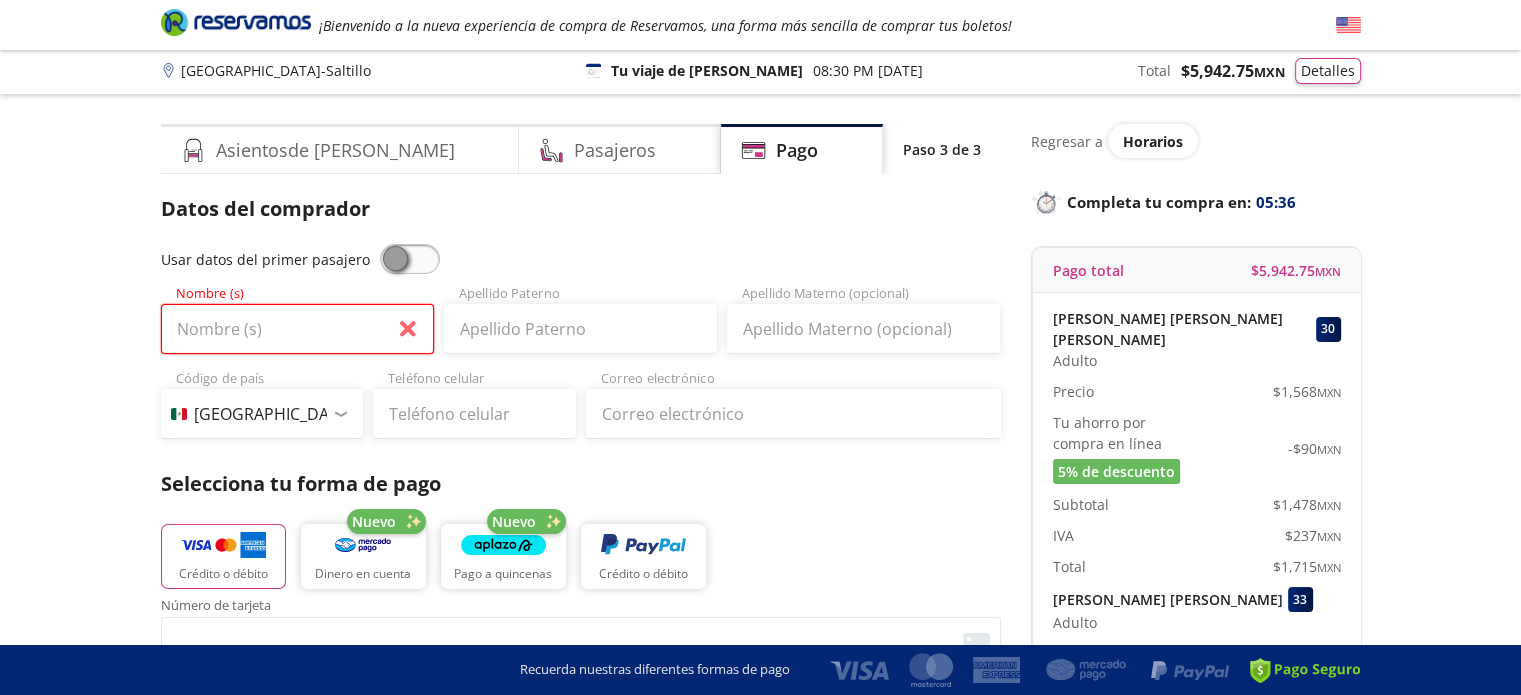 click on "Nombre (s)" at bounding box center (297, 329) 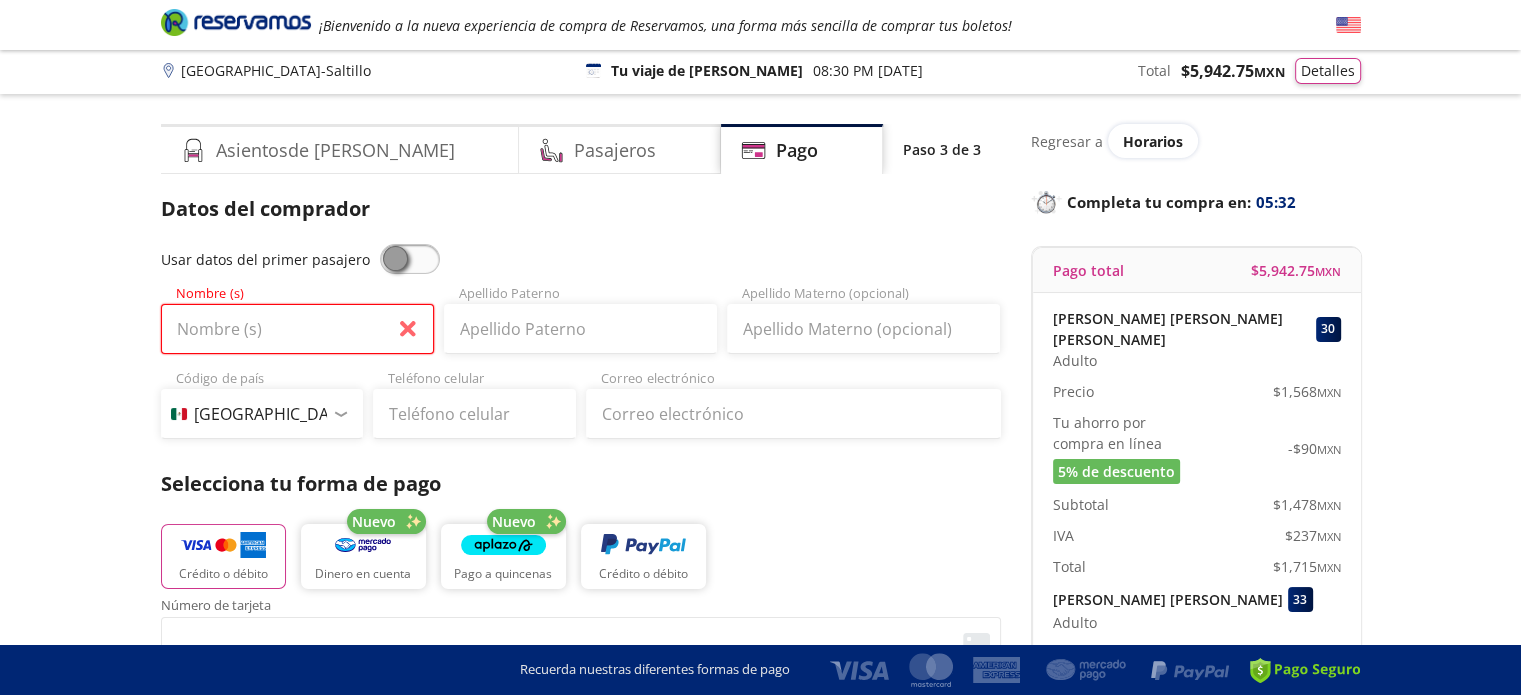 type on "Gómez Mena" 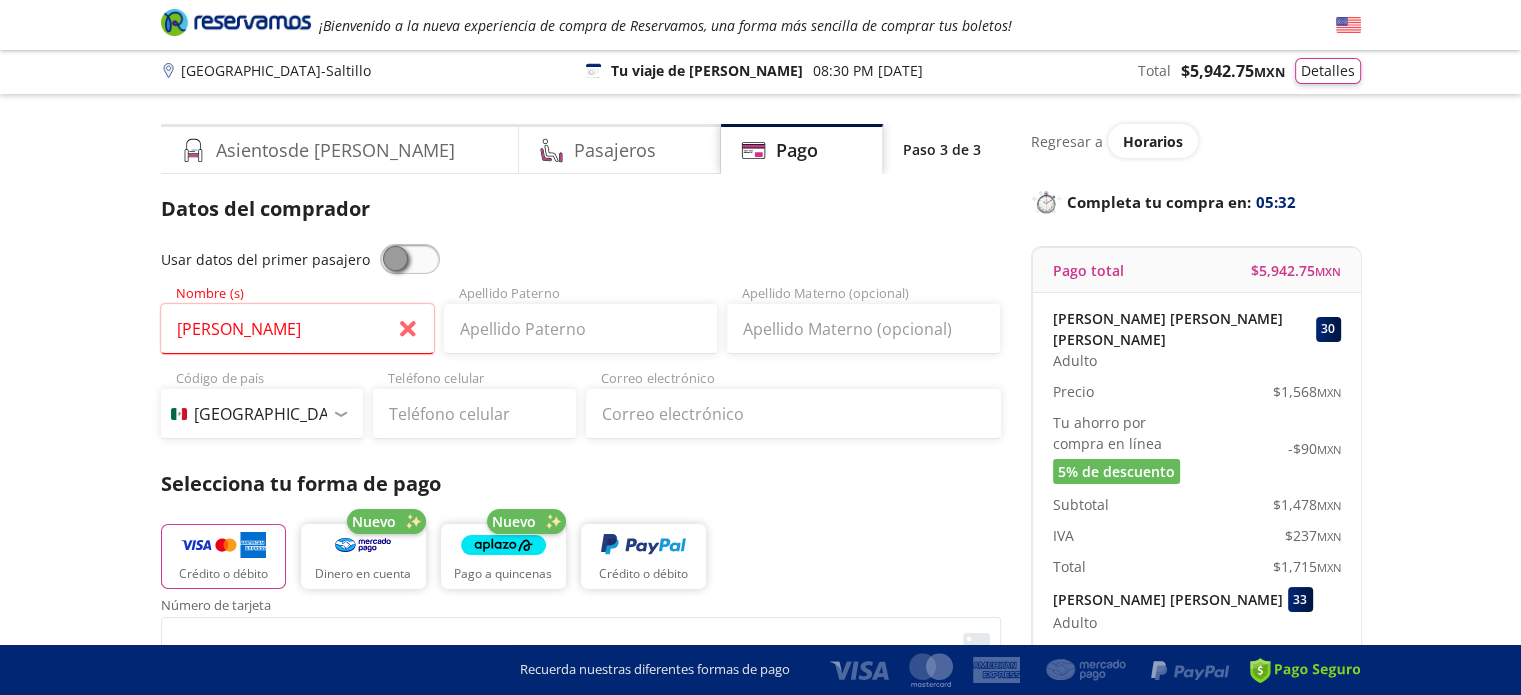 type on "Gómez Mena Damián Alejandro" 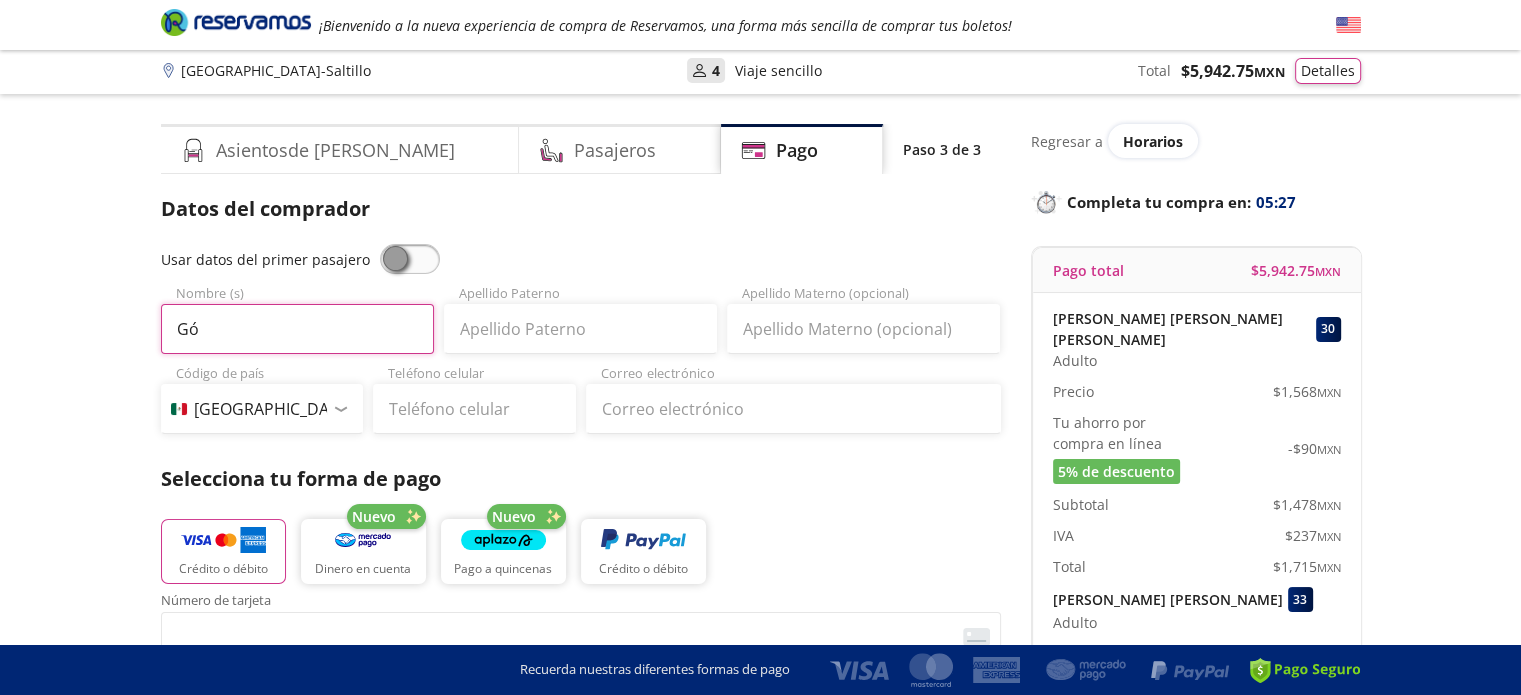 type on "G" 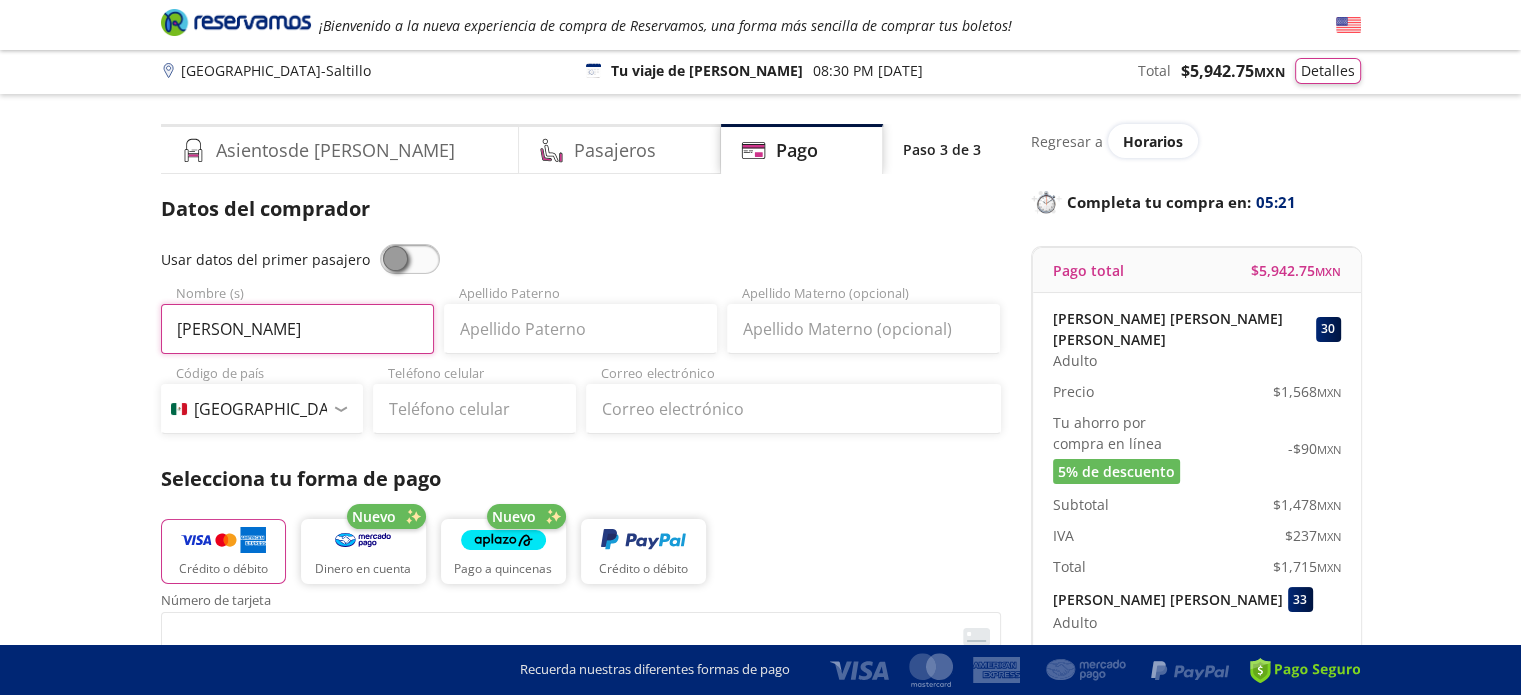 type on "Damian Alejandro" 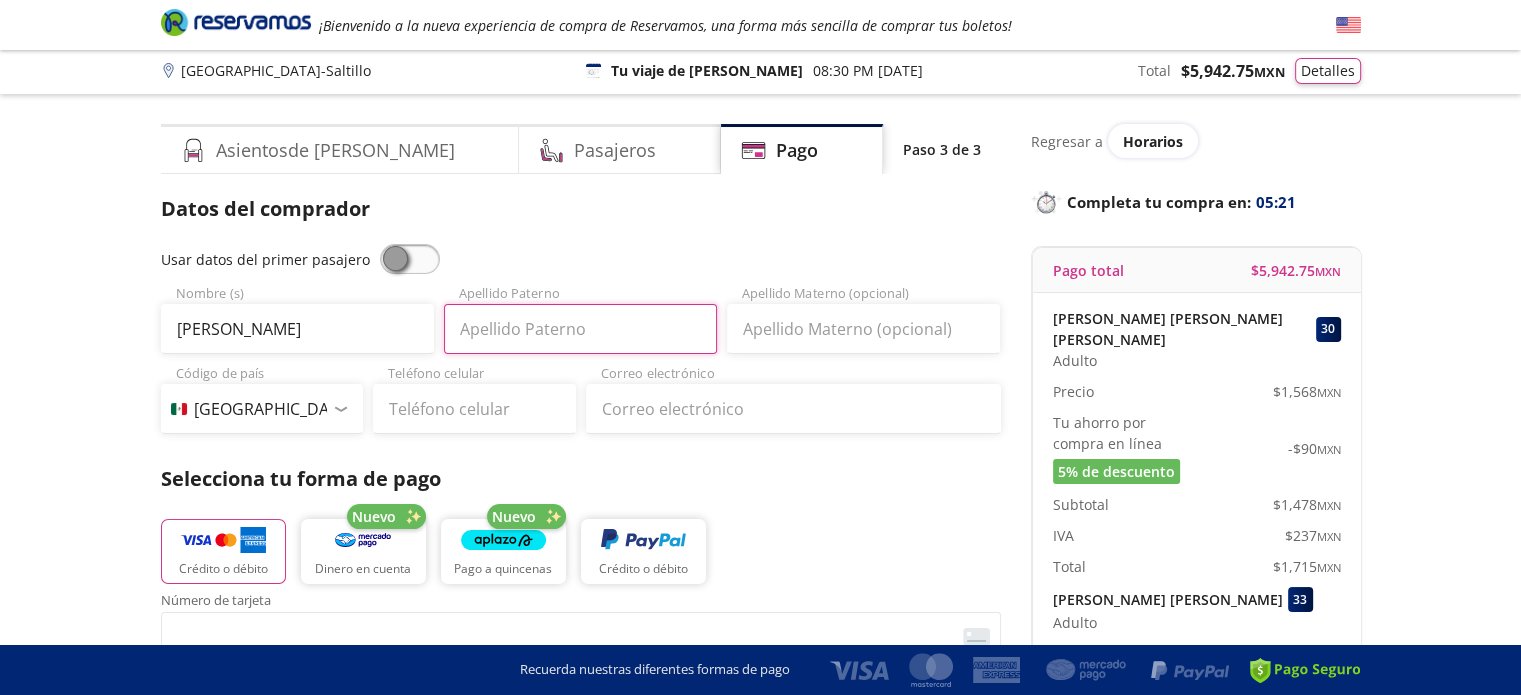 click on "Apellido Paterno" at bounding box center (580, 329) 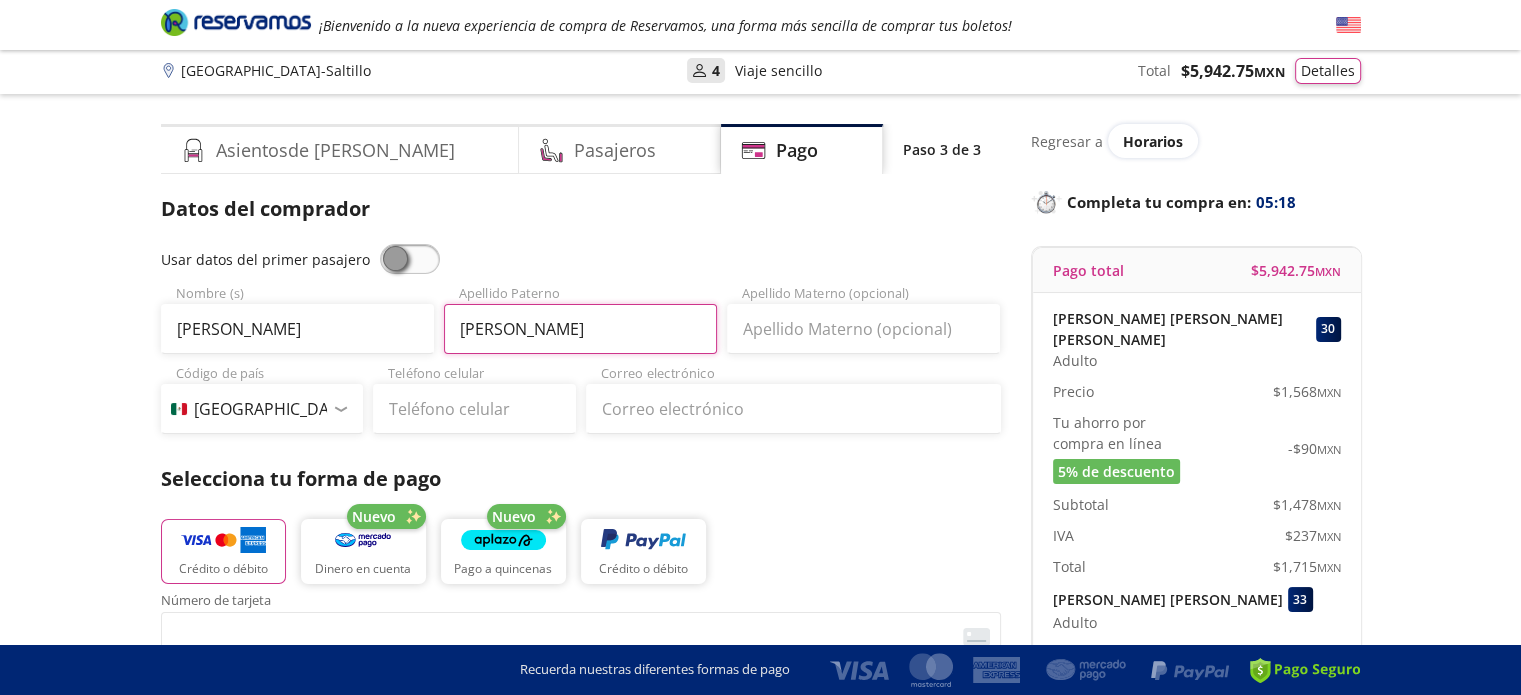 type on "Gomez" 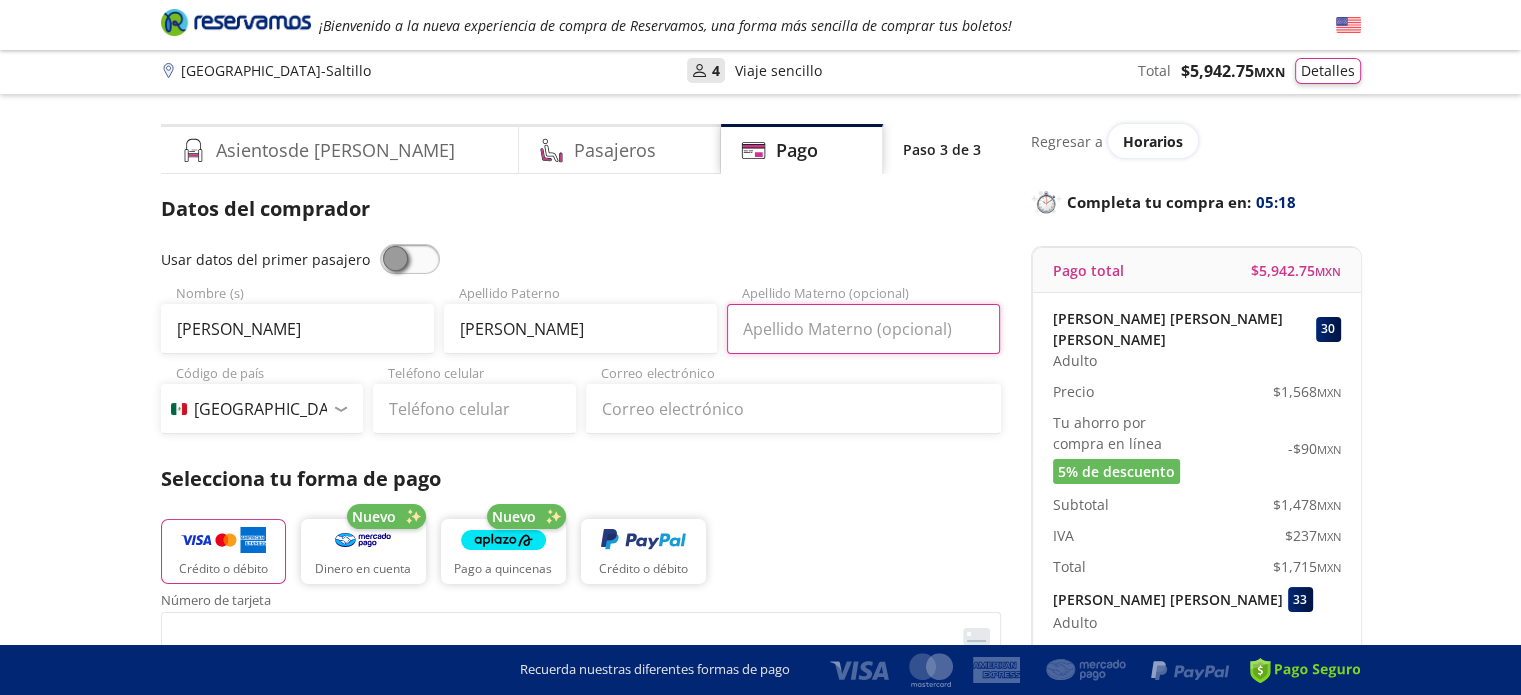 click on "Apellido Materno (opcional)" at bounding box center [863, 329] 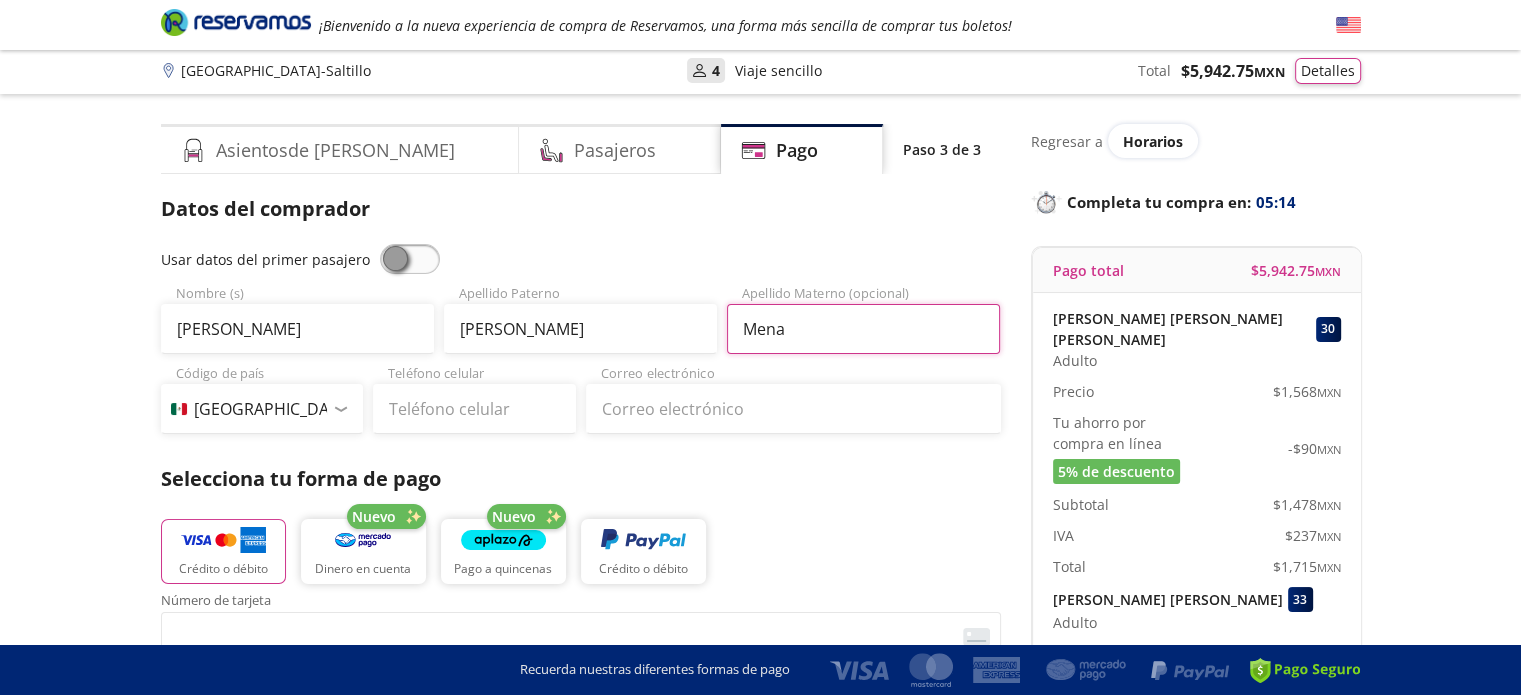 type on "Mena" 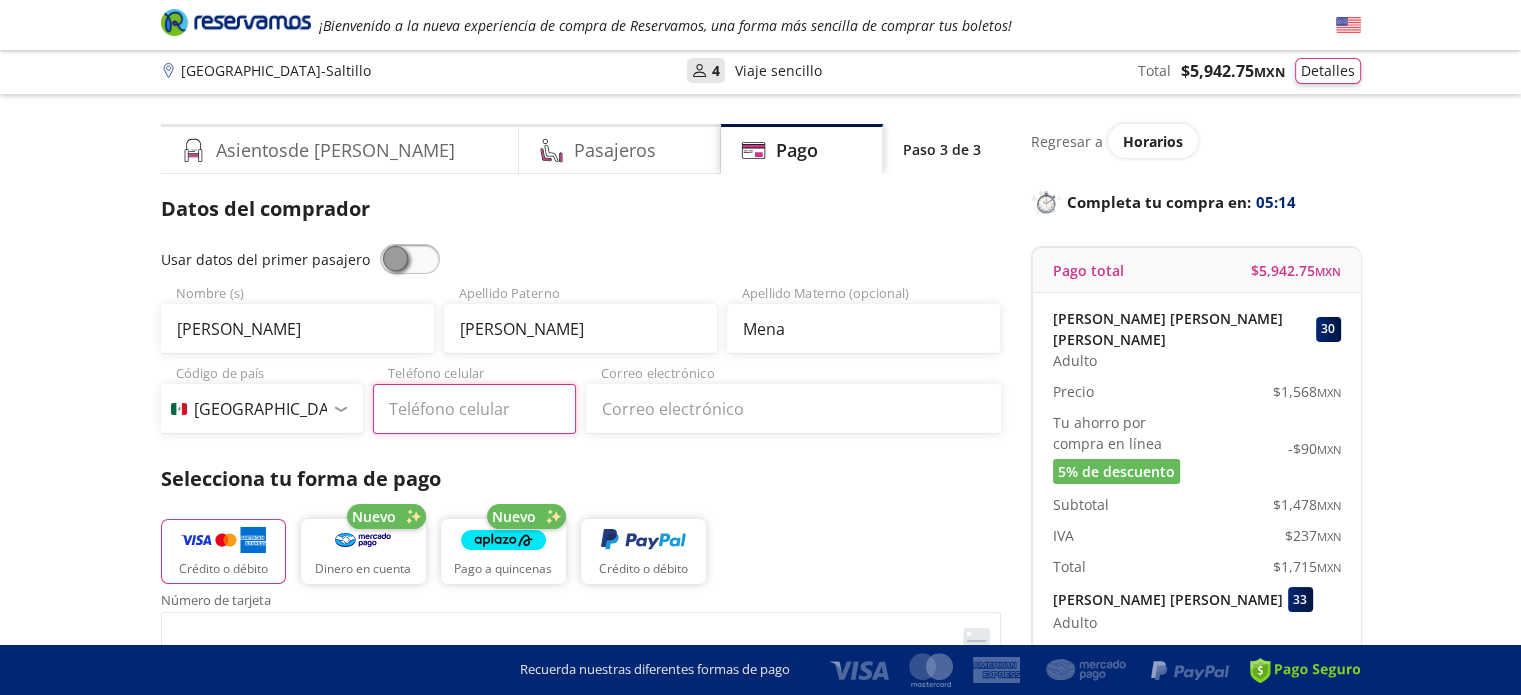 click on "Teléfono celular" at bounding box center (474, 409) 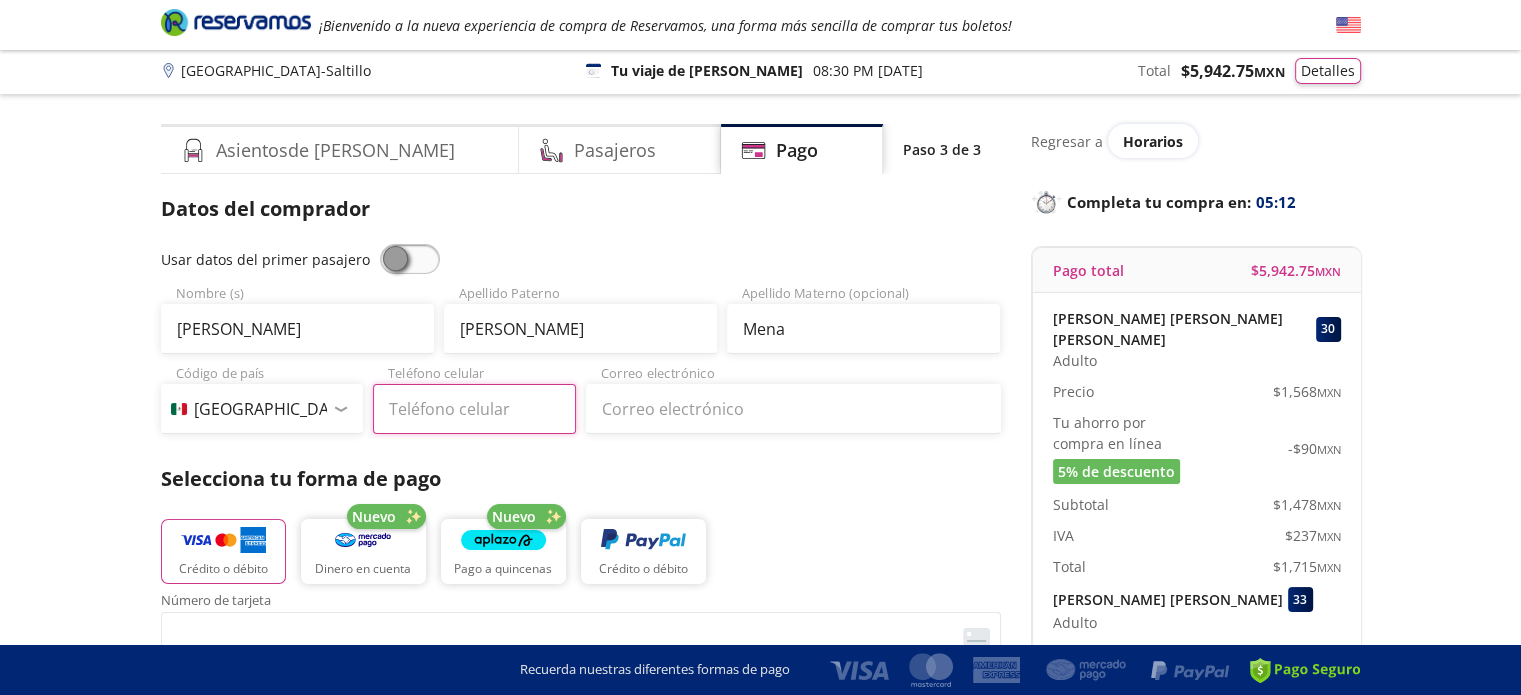 type on "844 533 9609" 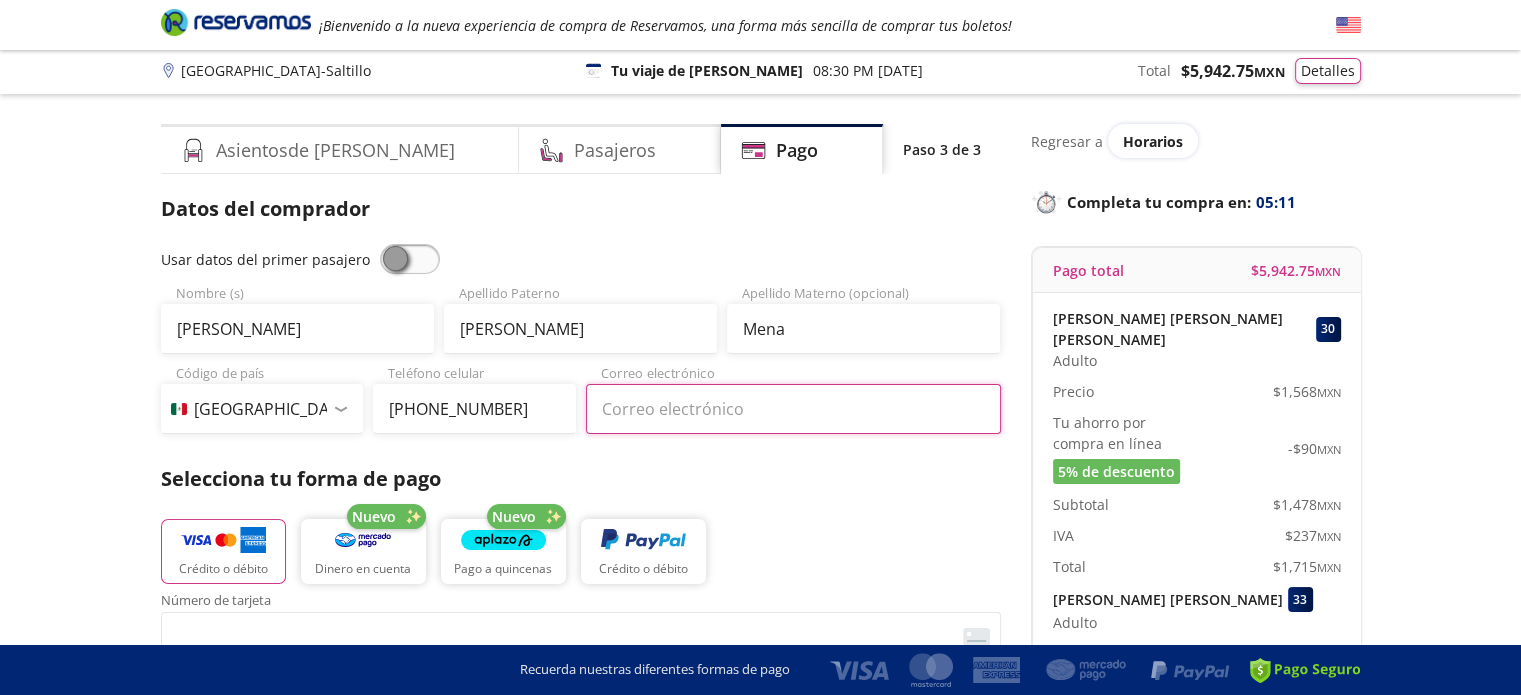 click on "Correo electrónico" at bounding box center [793, 409] 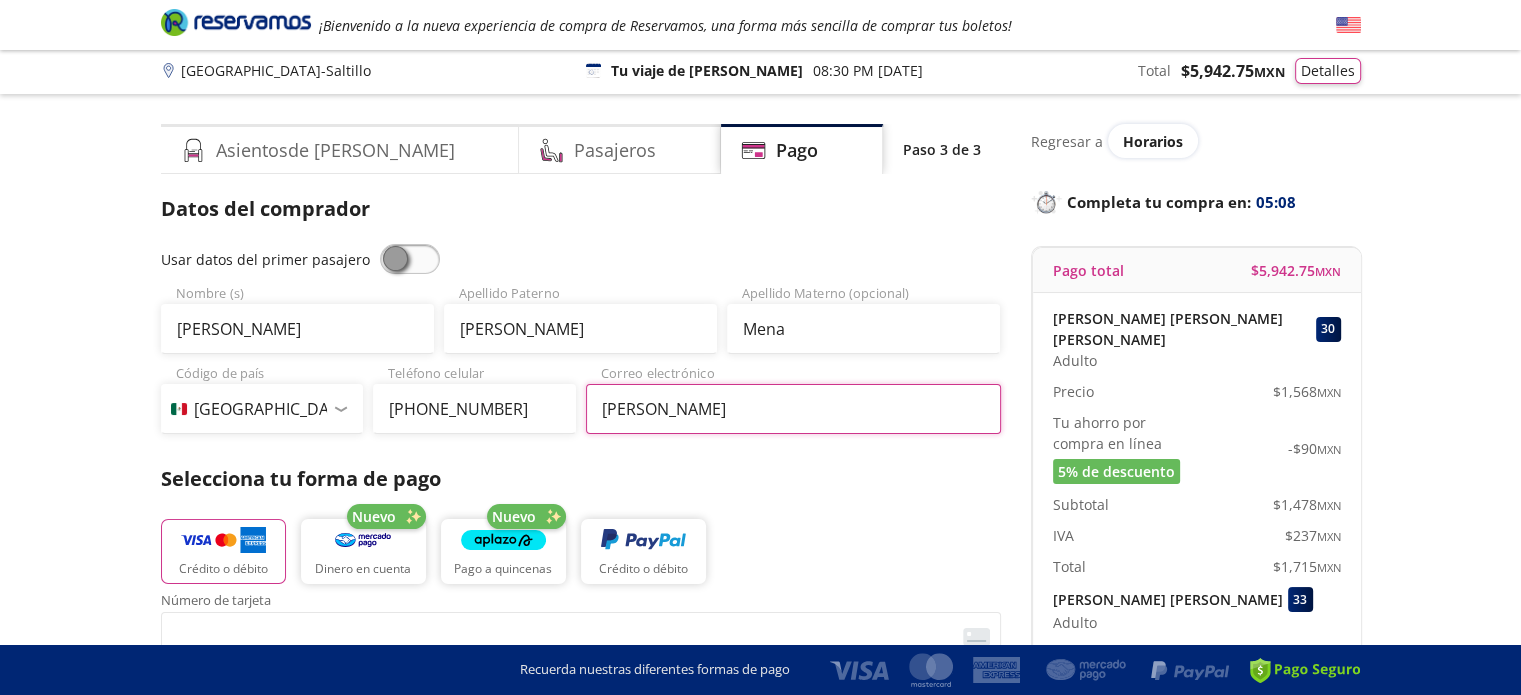 type on "[EMAIL_ADDRESS][DOMAIN_NAME]" 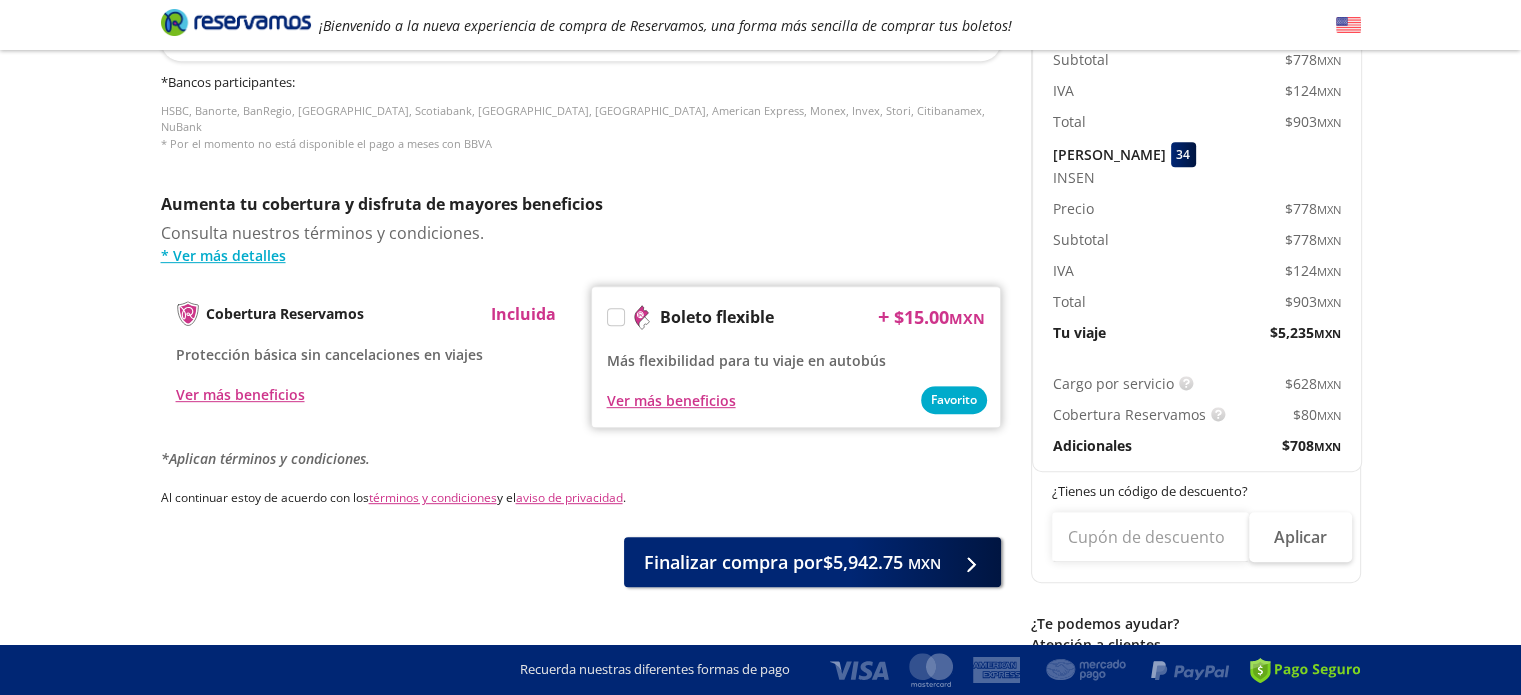 scroll, scrollTop: 1003, scrollLeft: 0, axis: vertical 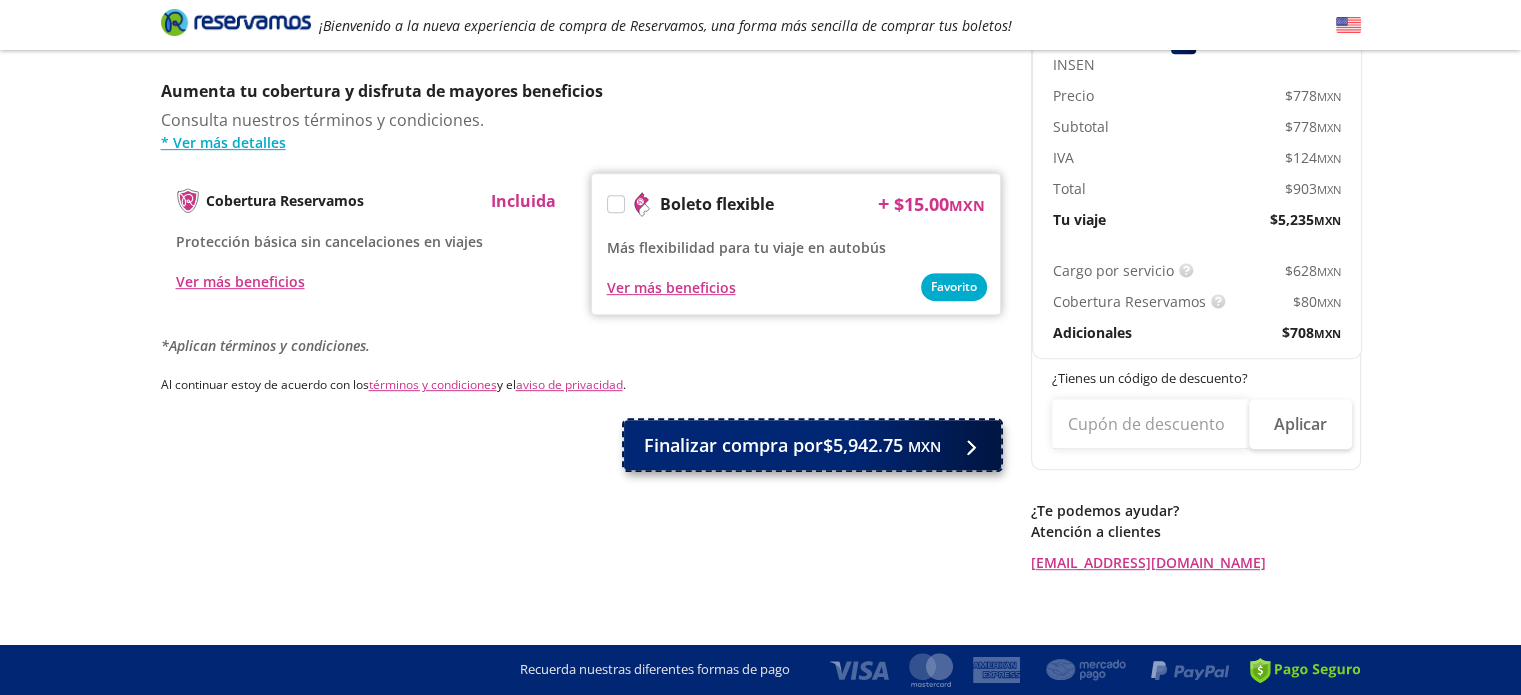 click on "Finalizar compra por  $5,942.75   MXN" at bounding box center [792, 445] 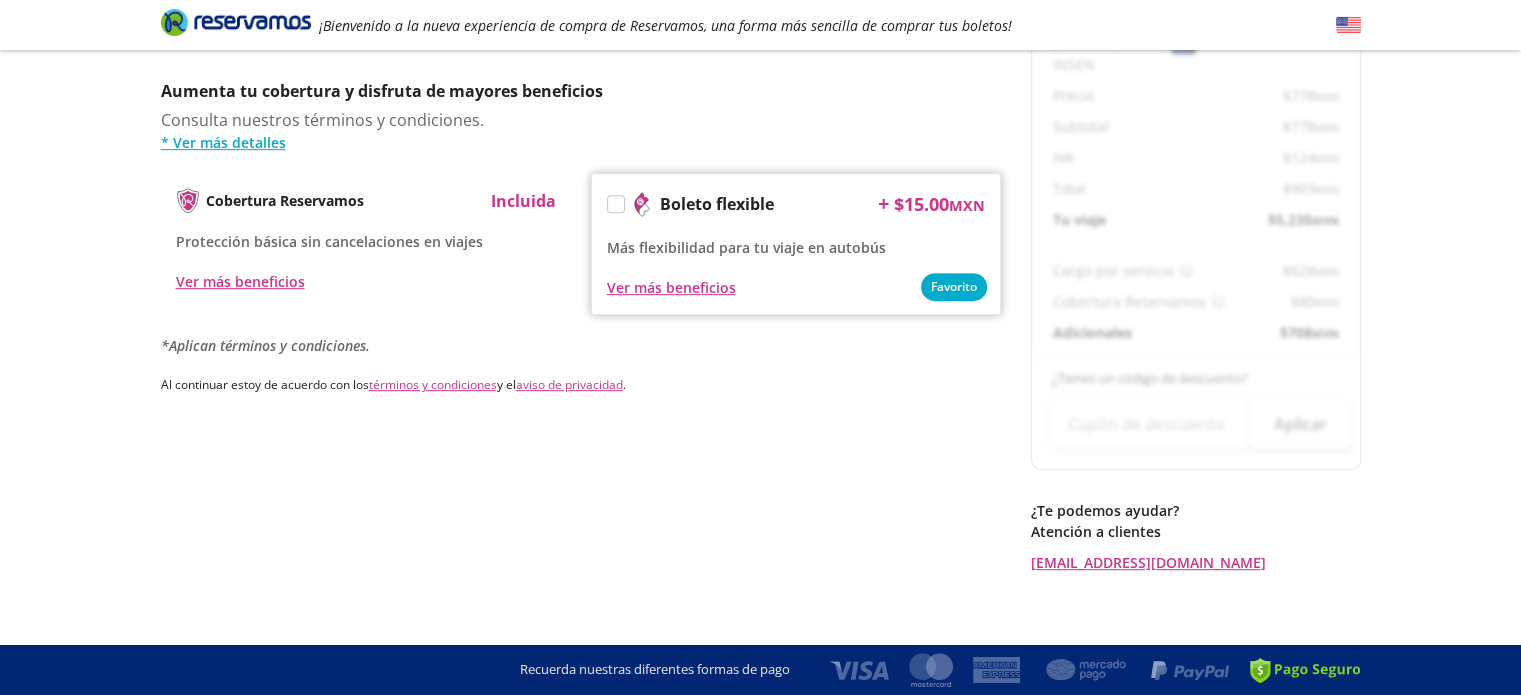 scroll, scrollTop: 0, scrollLeft: 0, axis: both 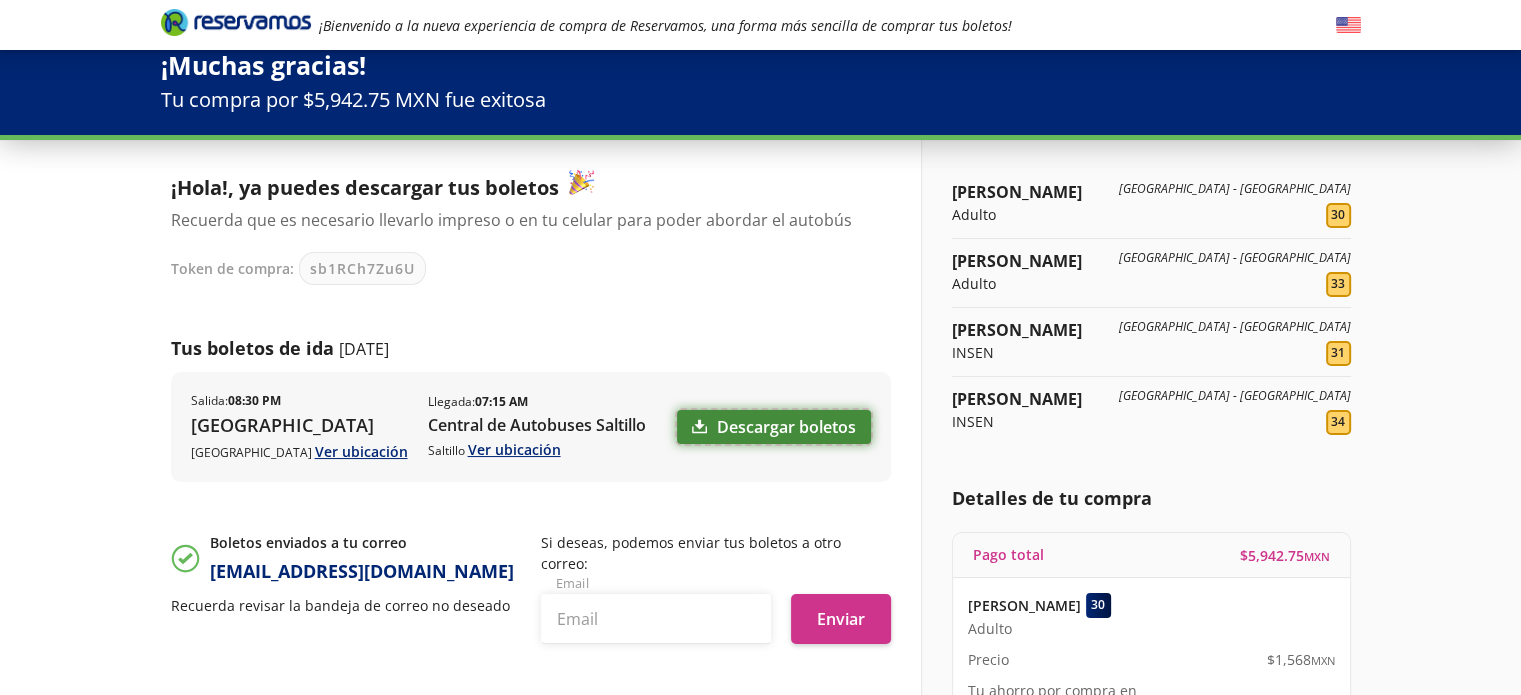 click on "Descargar boletos" at bounding box center [774, 427] 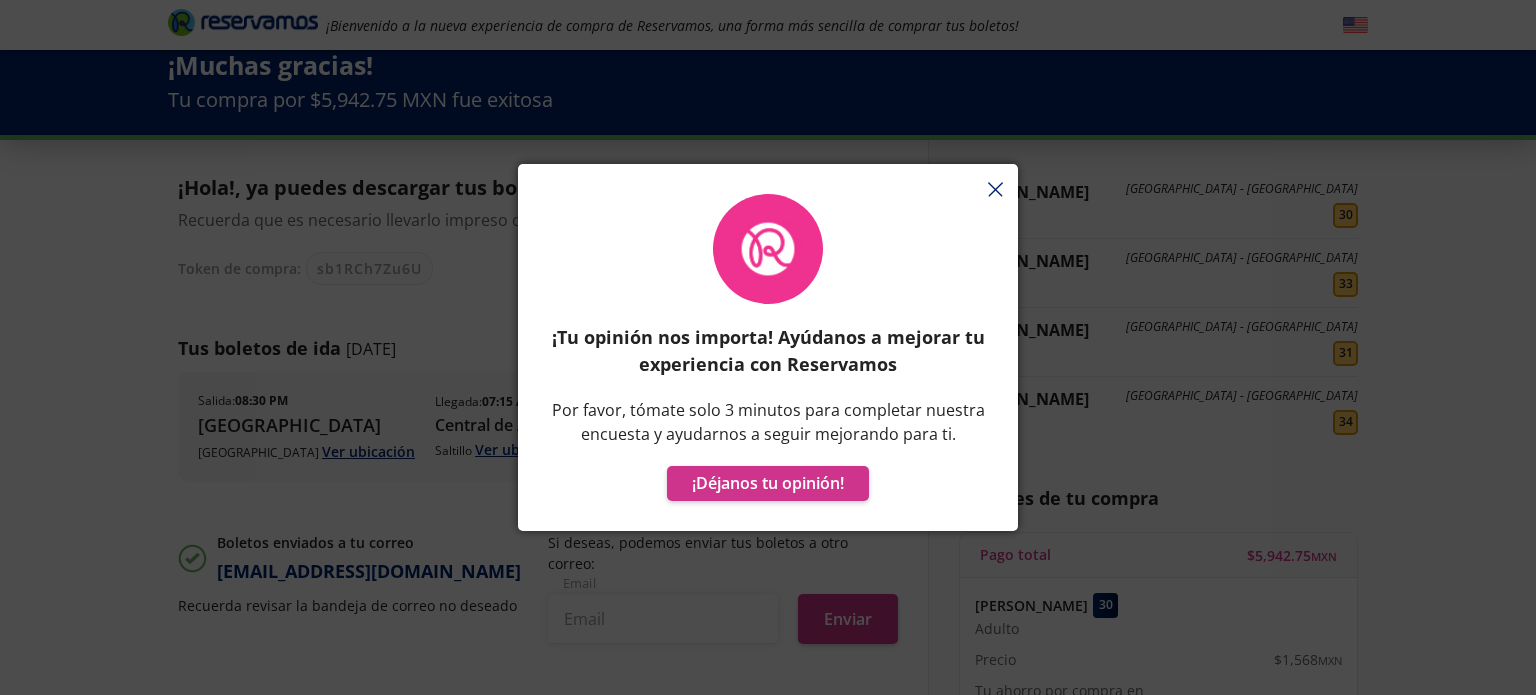 click at bounding box center [995, 191] 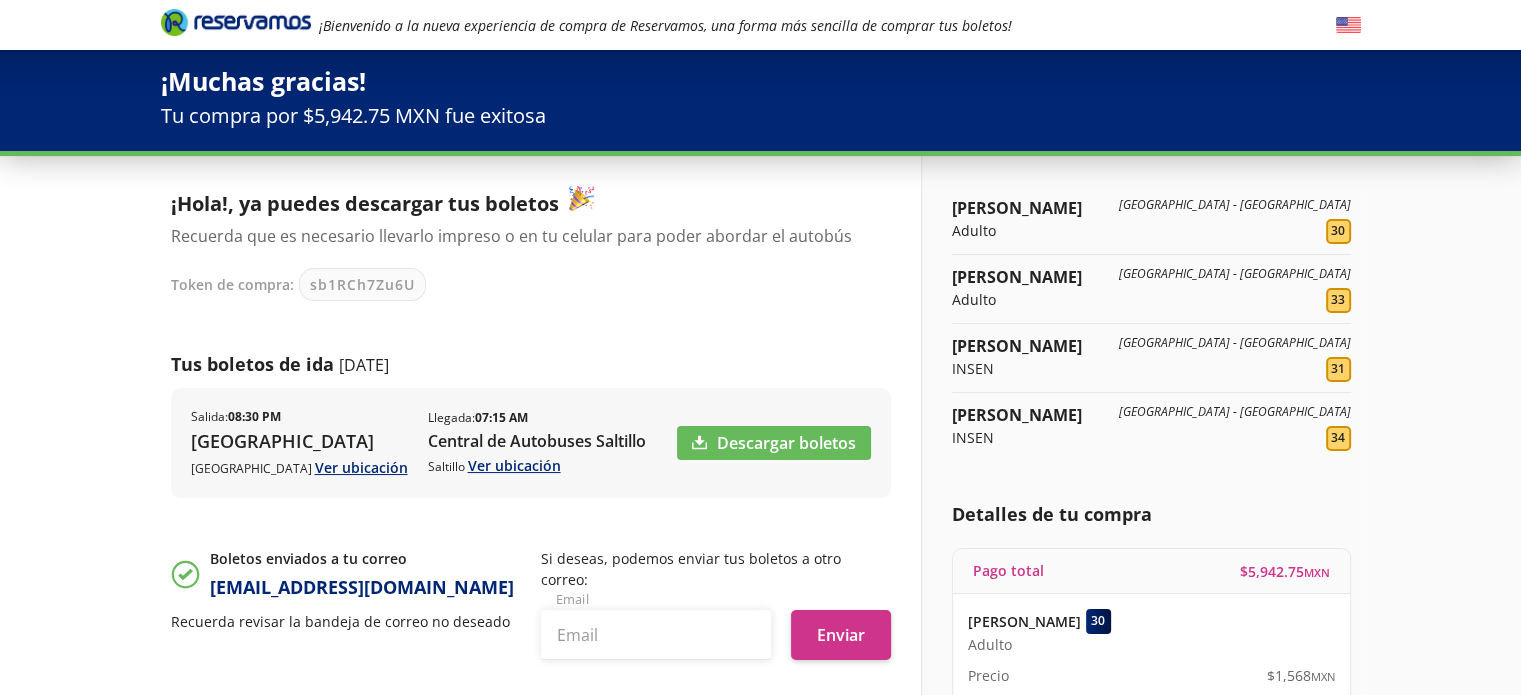 scroll, scrollTop: 0, scrollLeft: 0, axis: both 